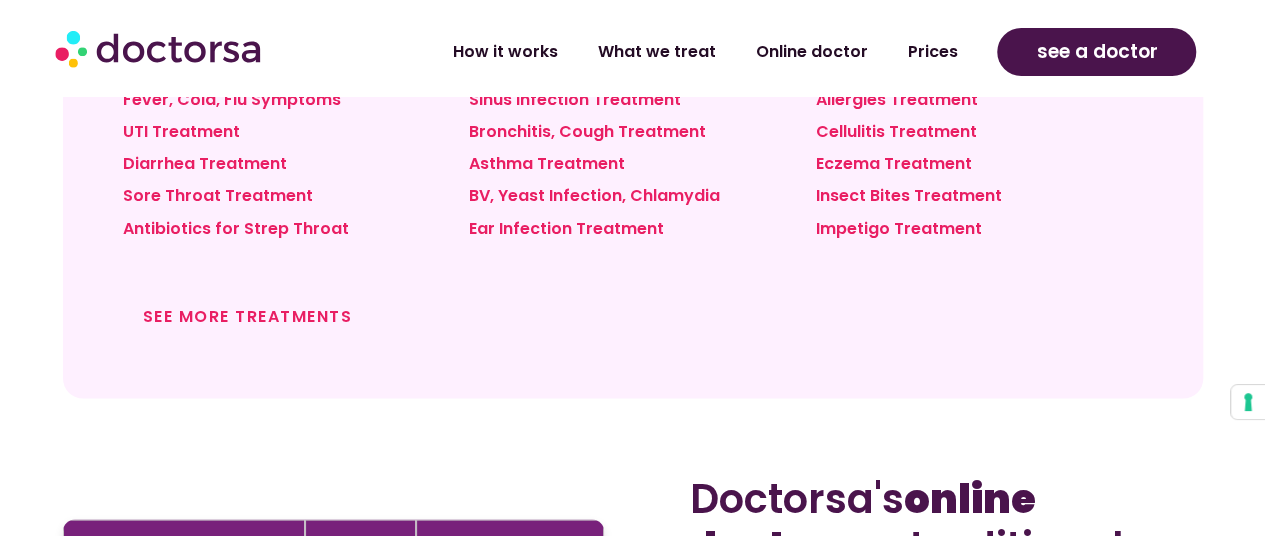 scroll, scrollTop: 1690, scrollLeft: 0, axis: vertical 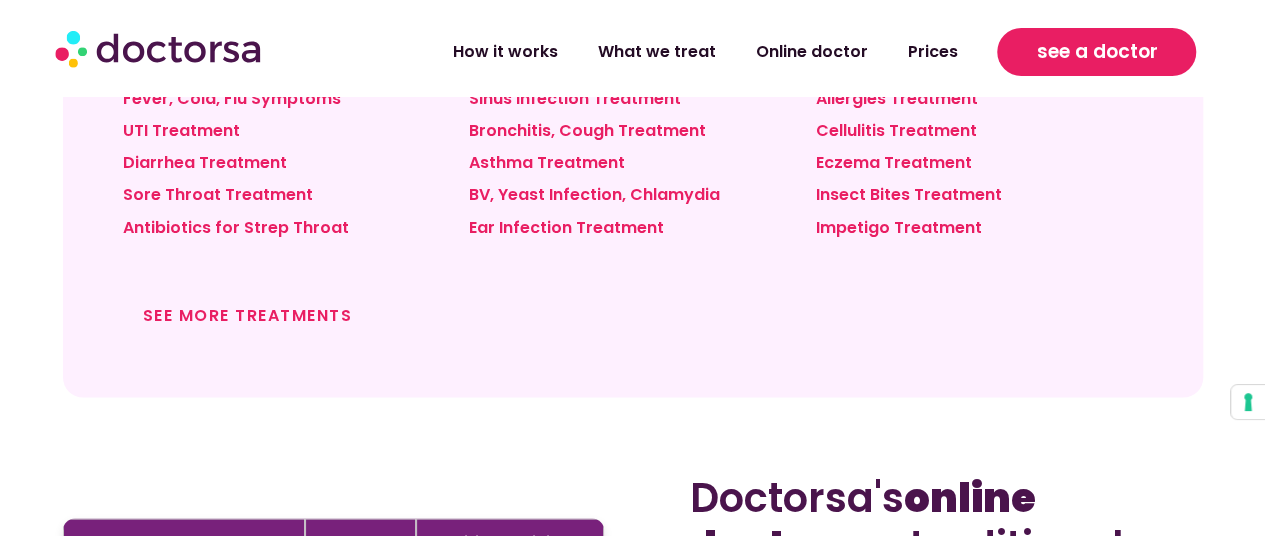 click on "see a doctor" at bounding box center (1096, 52) 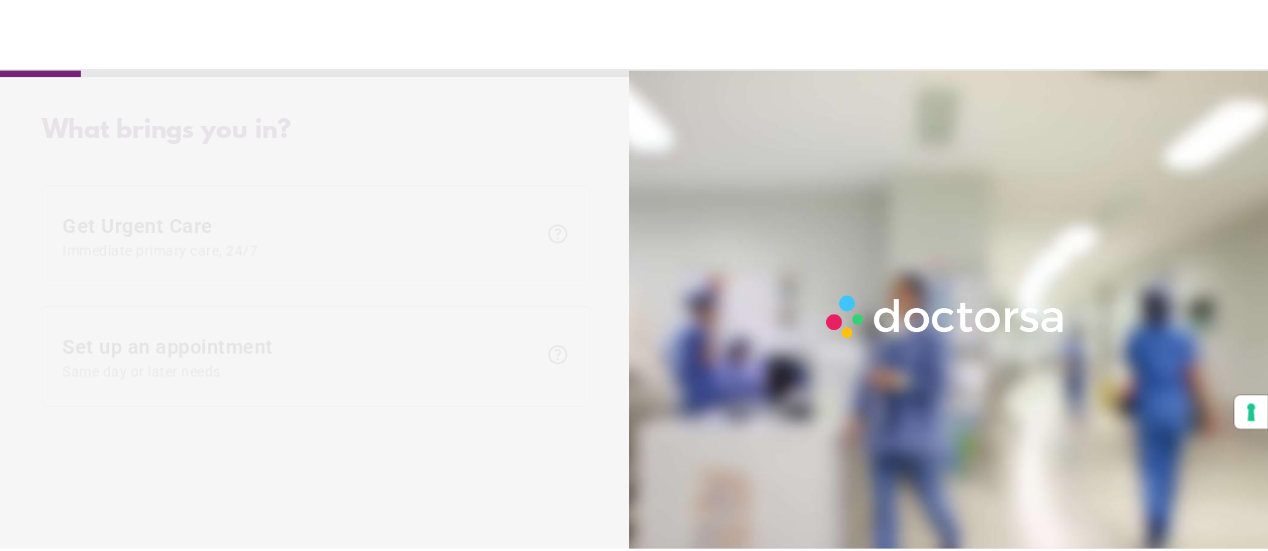 scroll, scrollTop: 0, scrollLeft: 0, axis: both 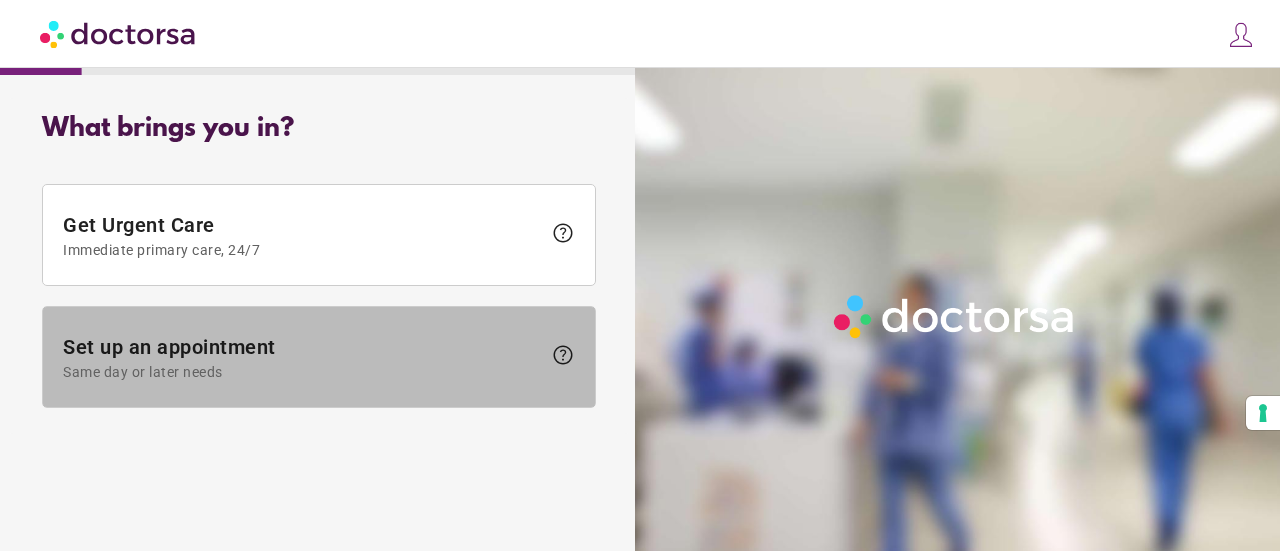 click on "Set up an appointment
Same day or later needs" at bounding box center [302, 357] 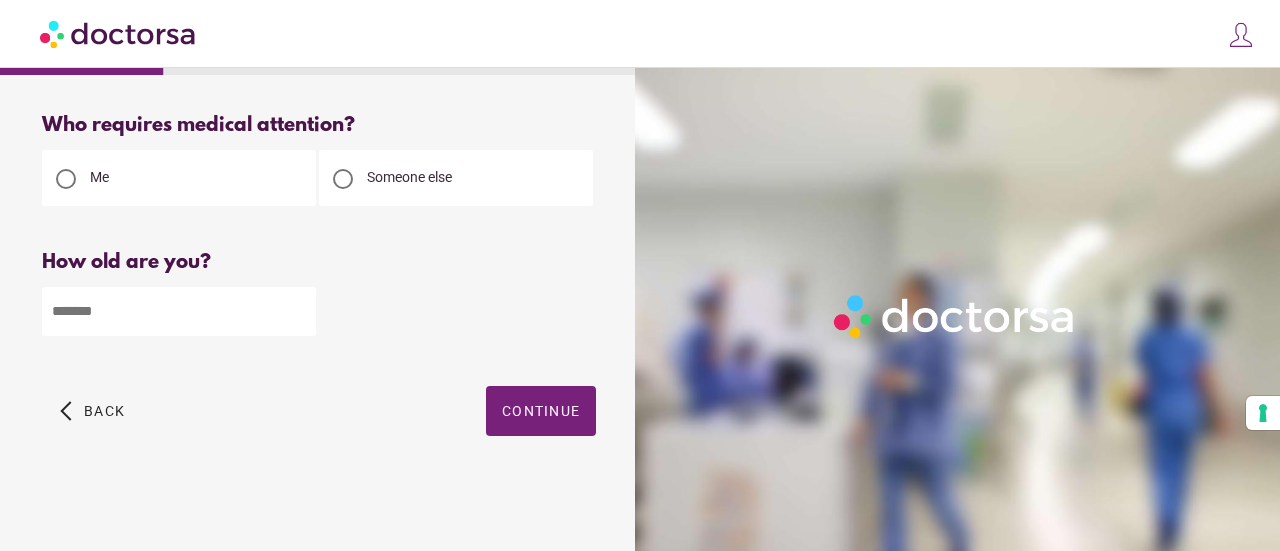 click at bounding box center [179, 311] 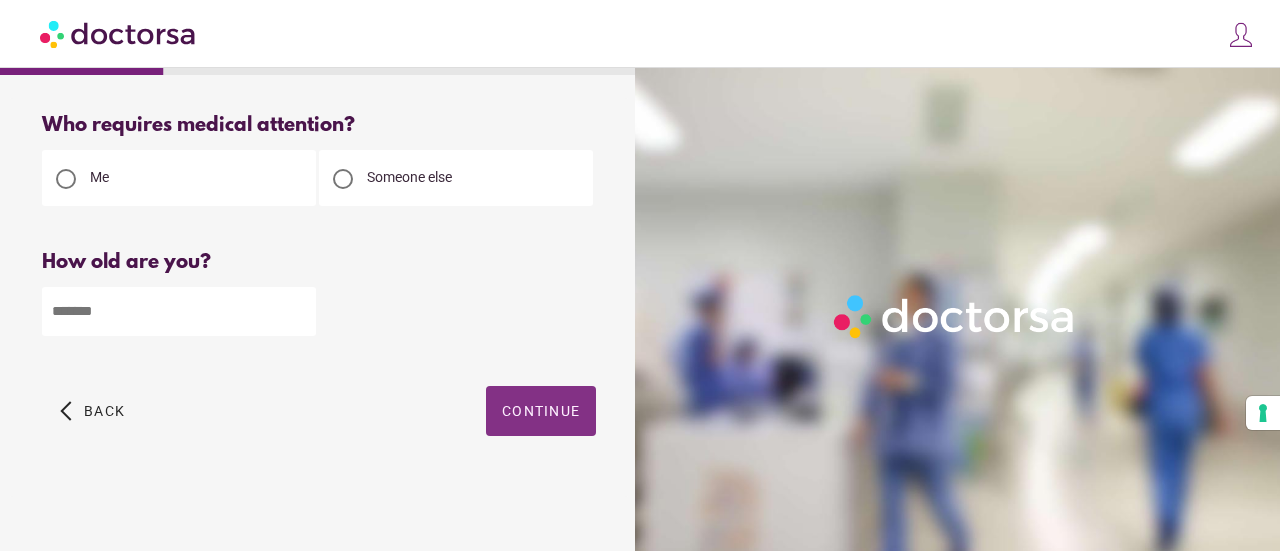type on "**" 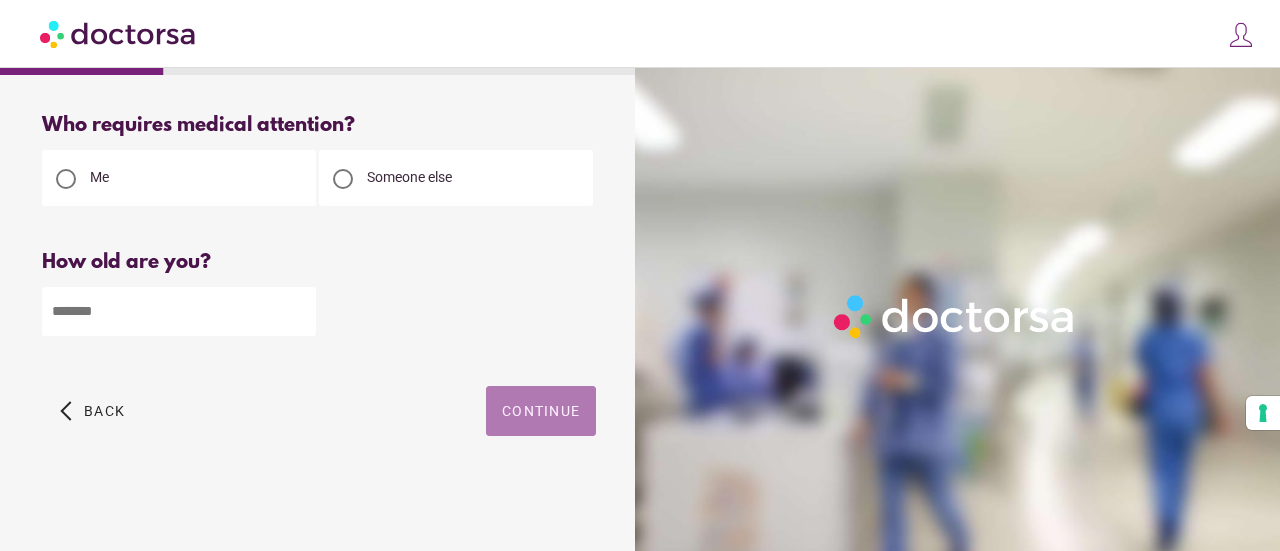 click at bounding box center (541, 411) 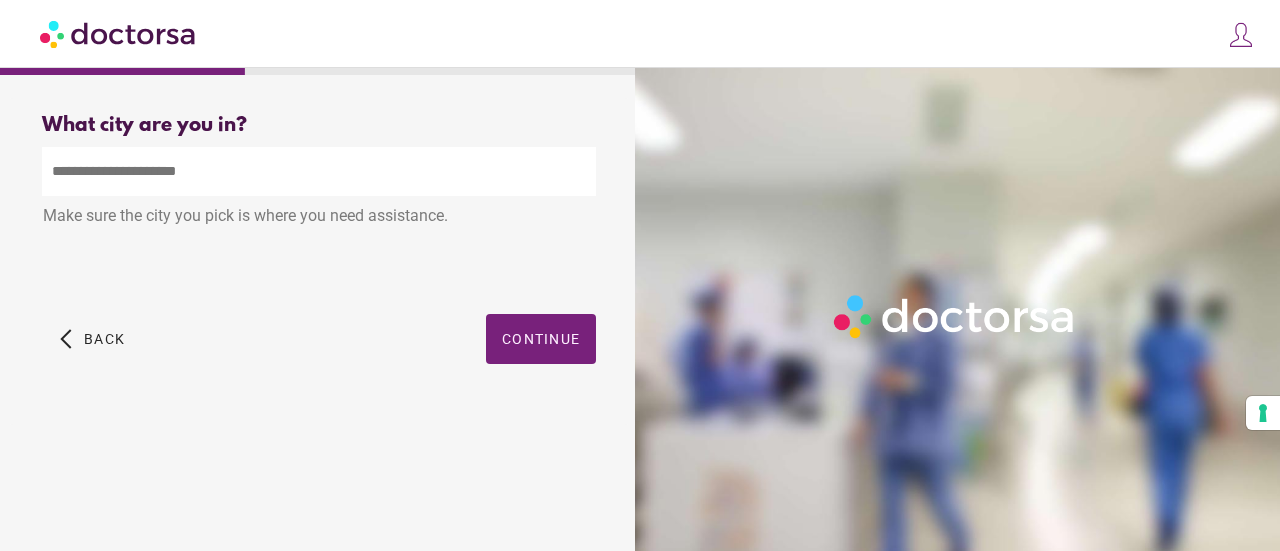 click at bounding box center (319, 171) 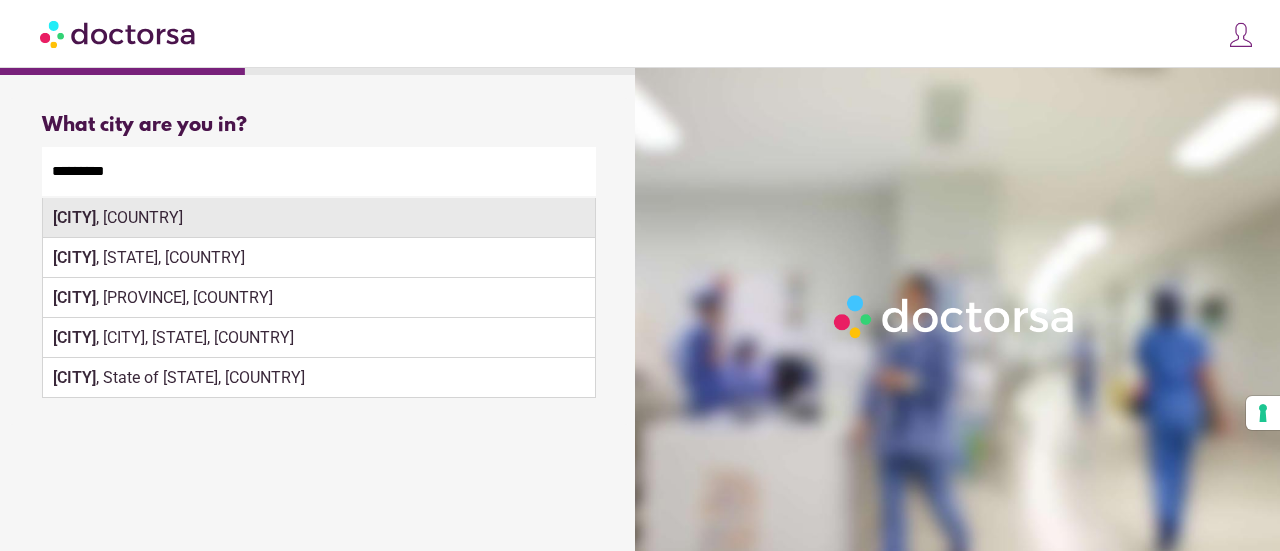 type on "*********" 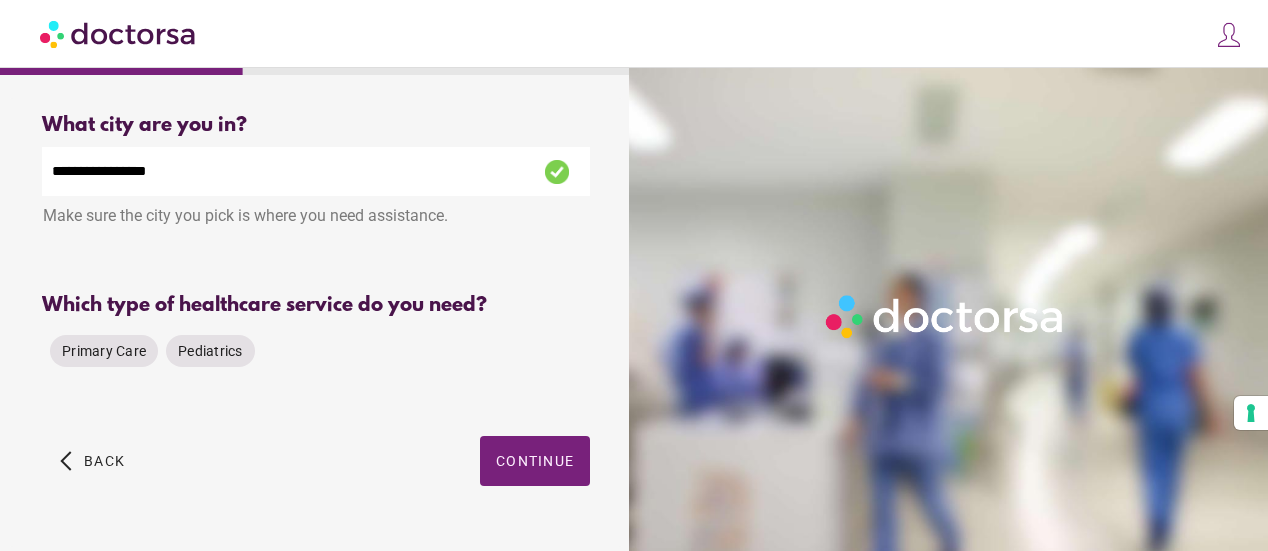 click on "Primary Care
Pediatrics" at bounding box center [316, 351] 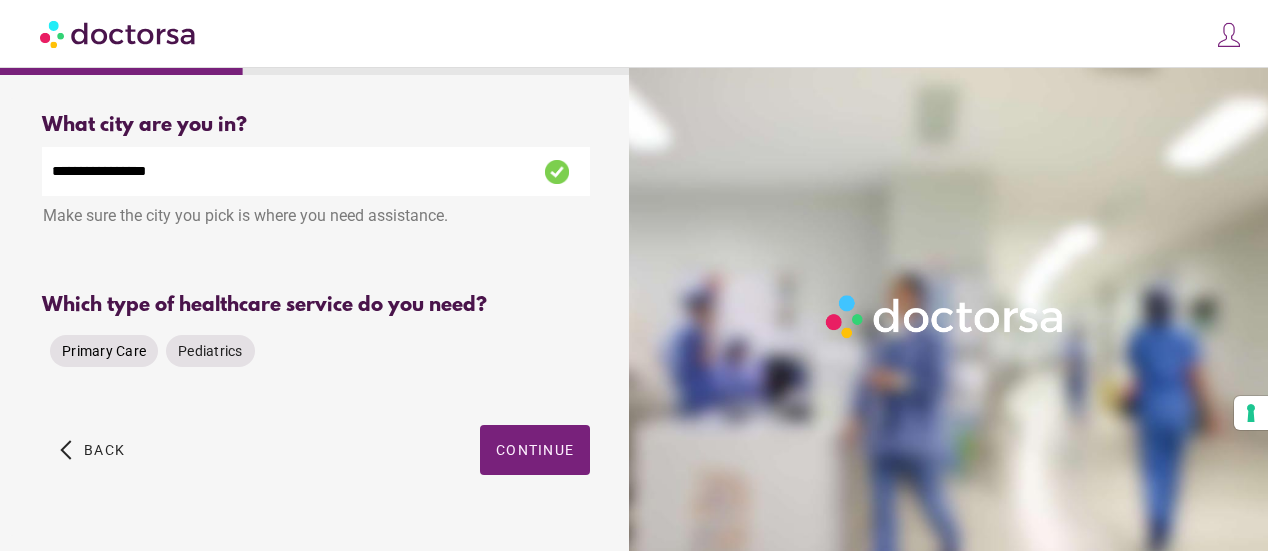 click on "Primary Care" at bounding box center (104, 351) 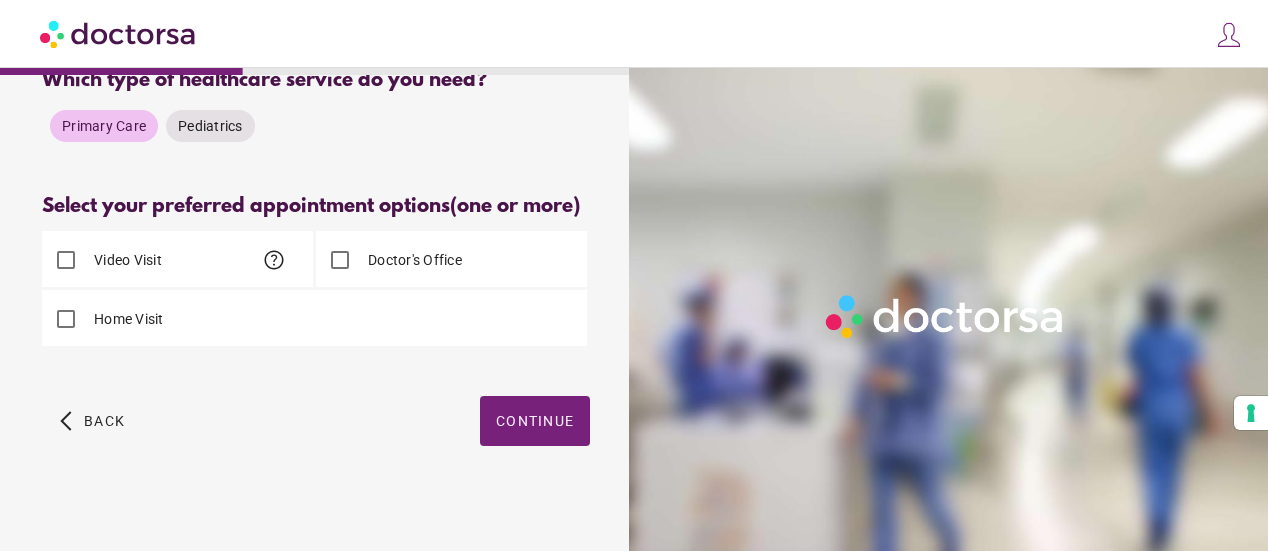 scroll, scrollTop: 234, scrollLeft: 0, axis: vertical 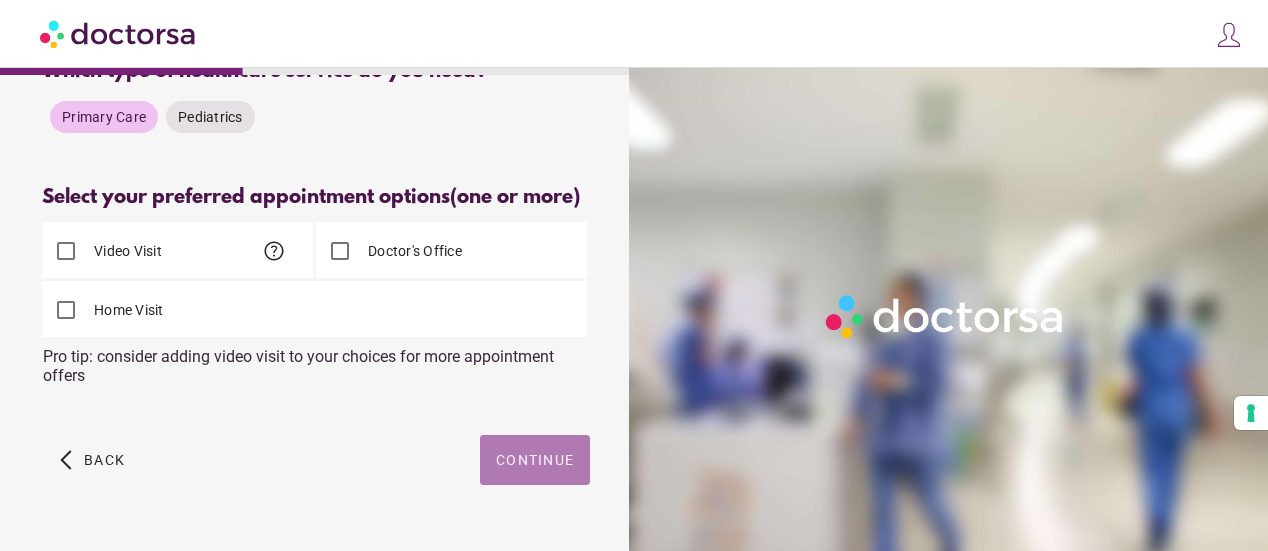 click at bounding box center (535, 460) 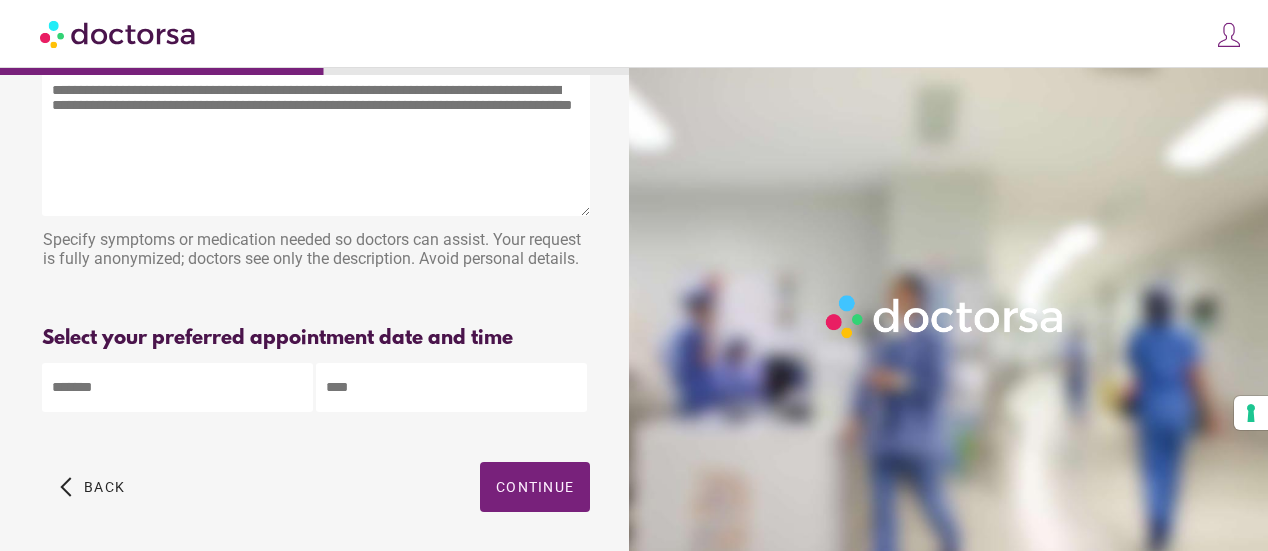 scroll, scrollTop: 84, scrollLeft: 0, axis: vertical 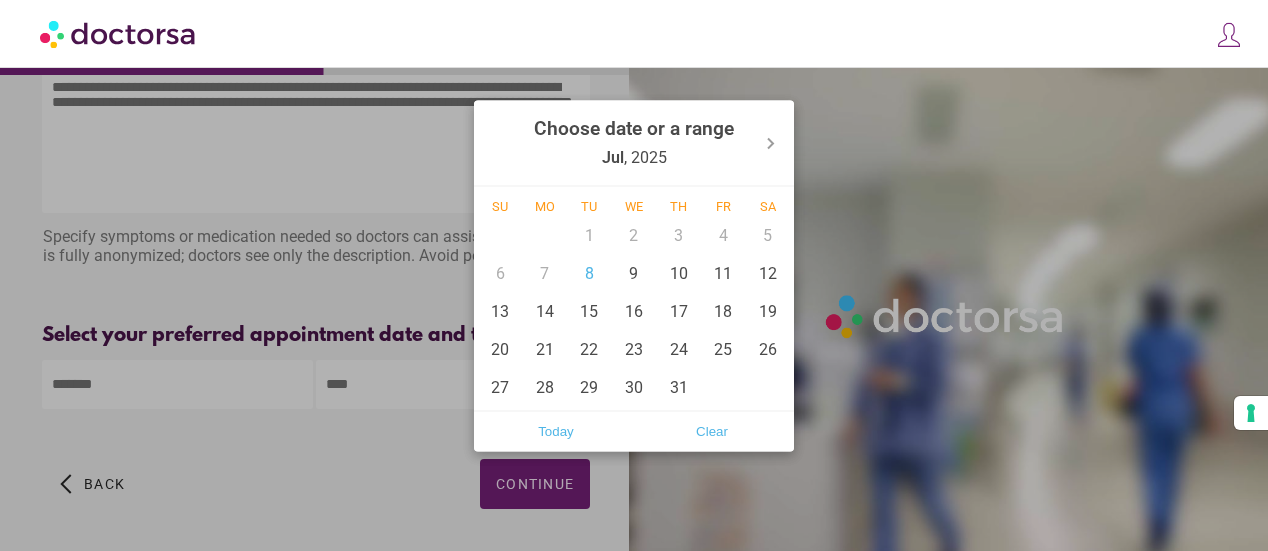 click on "**********" at bounding box center [634, 268] 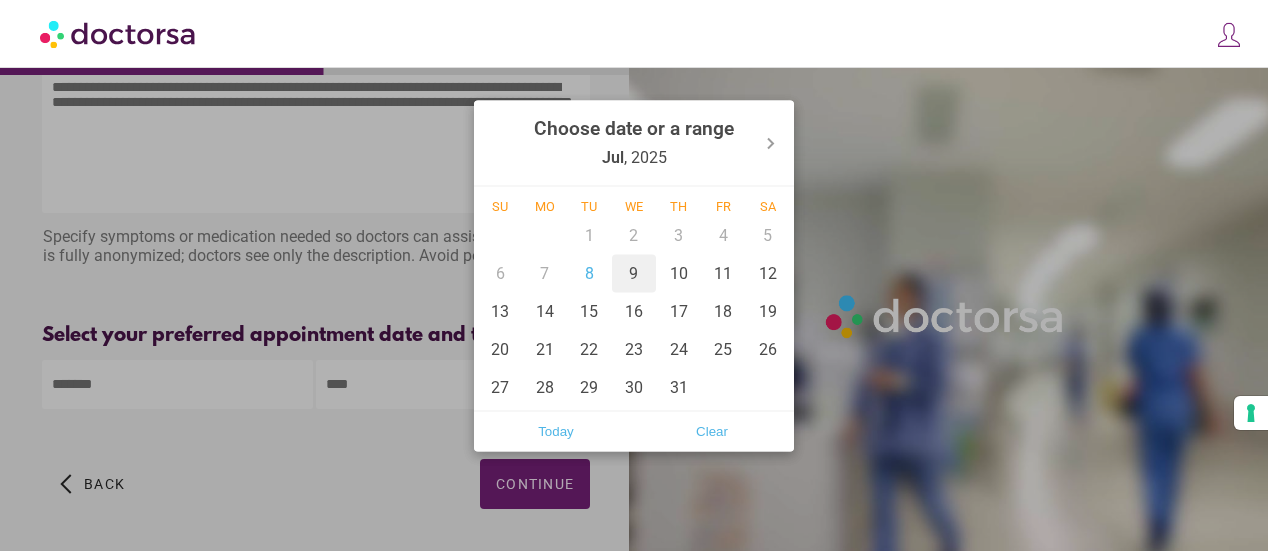 click on "9" at bounding box center [634, 273] 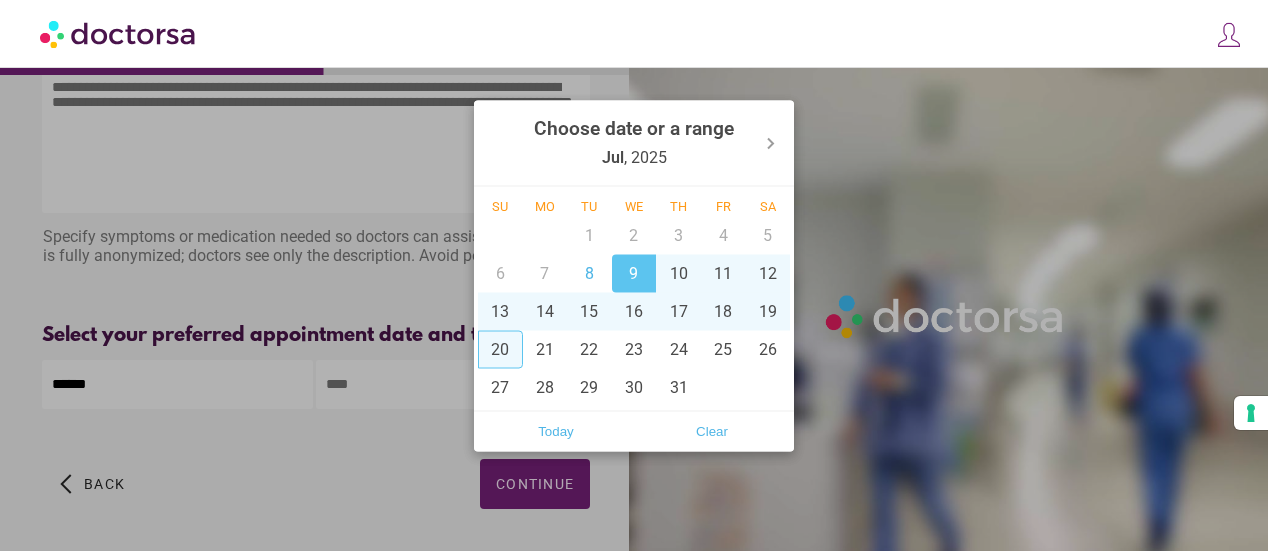 click at bounding box center [634, 275] 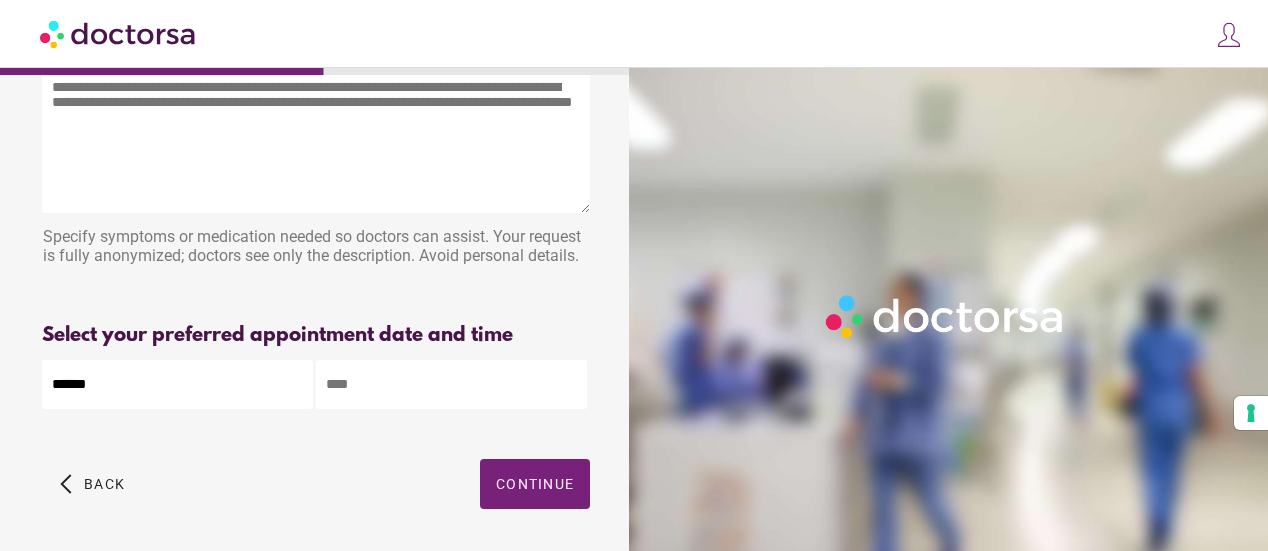 click at bounding box center [451, 384] 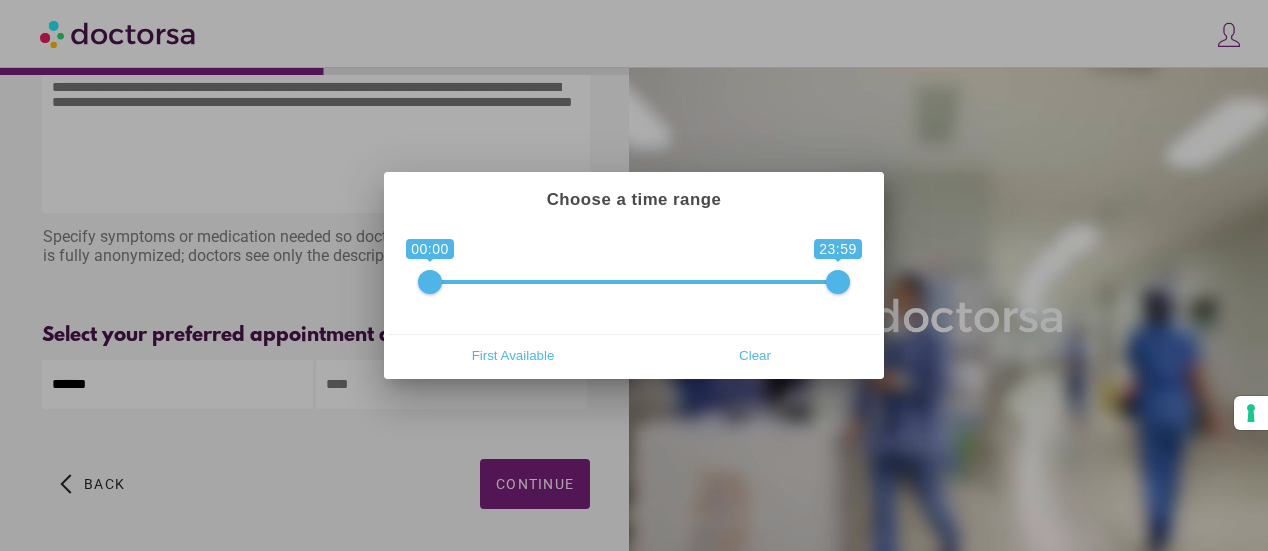 click at bounding box center (634, 275) 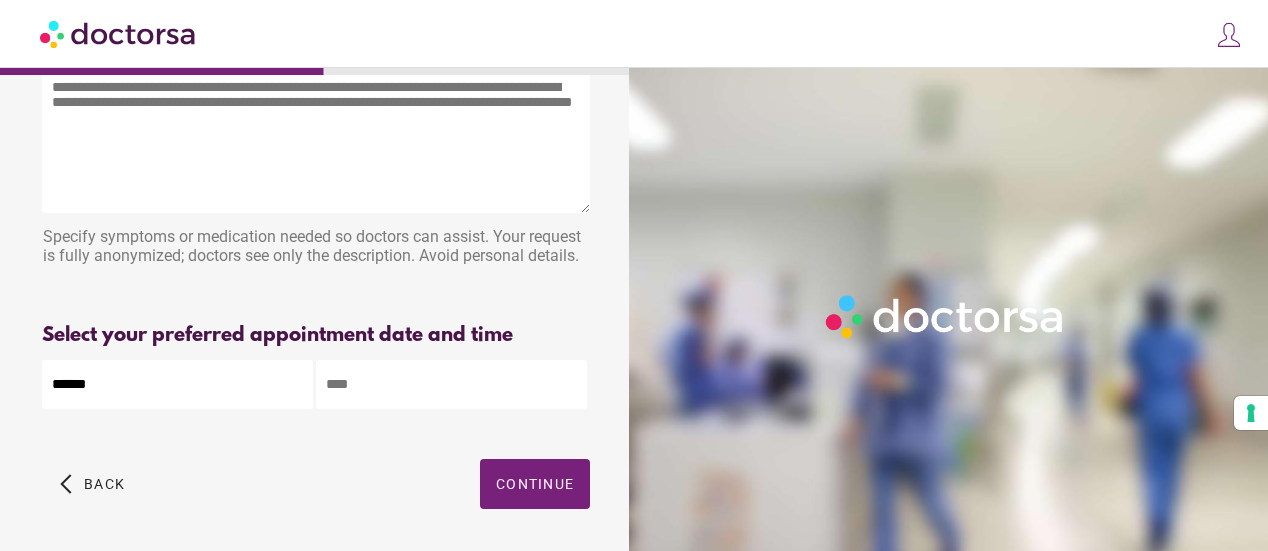 drag, startPoint x: 404, startPoint y: 367, endPoint x: 343, endPoint y: 382, distance: 62.817196 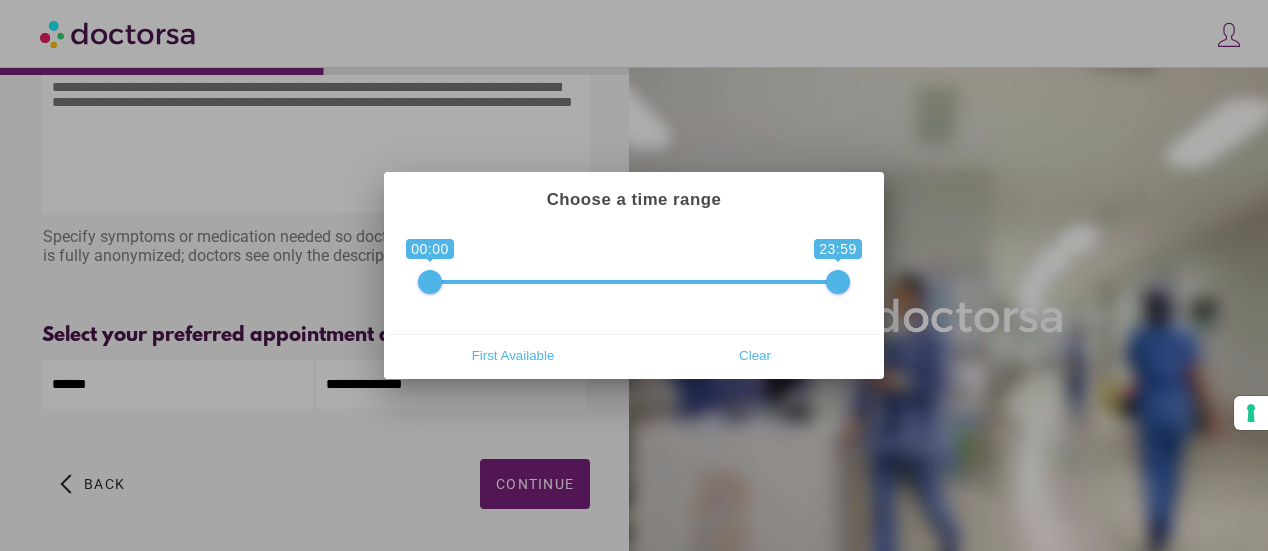 click at bounding box center [634, 275] 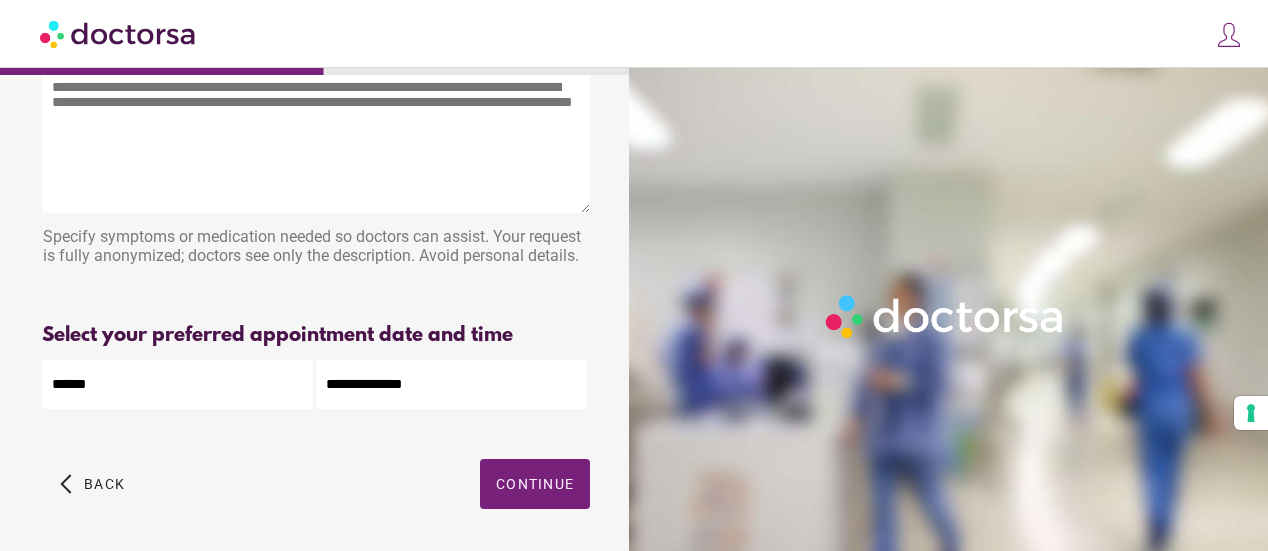 click on "**********" at bounding box center [451, 384] 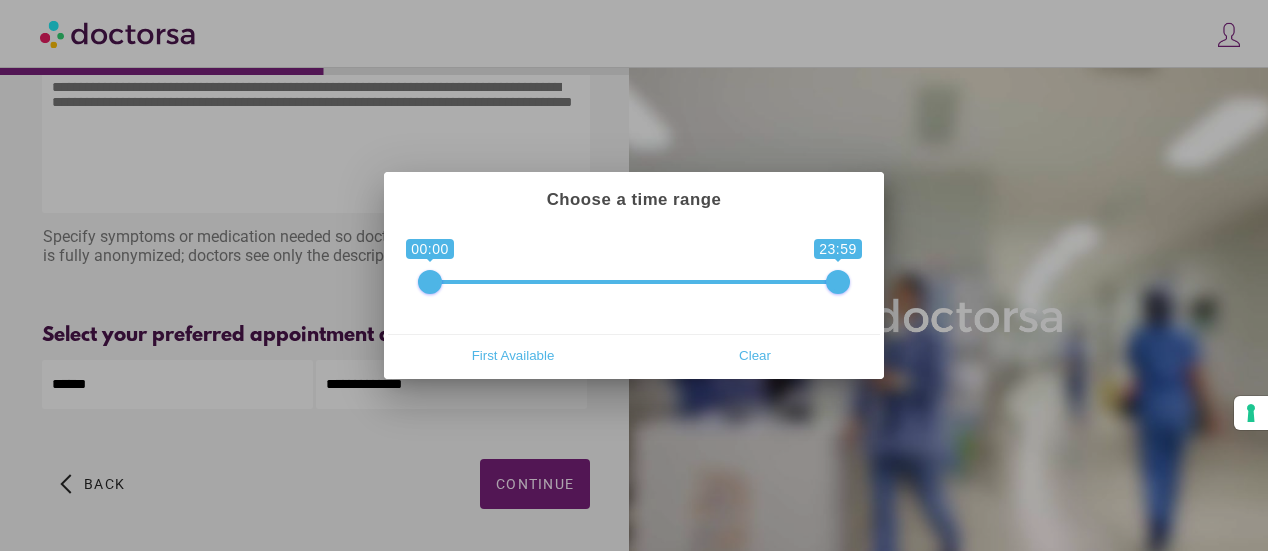 click at bounding box center [634, 275] 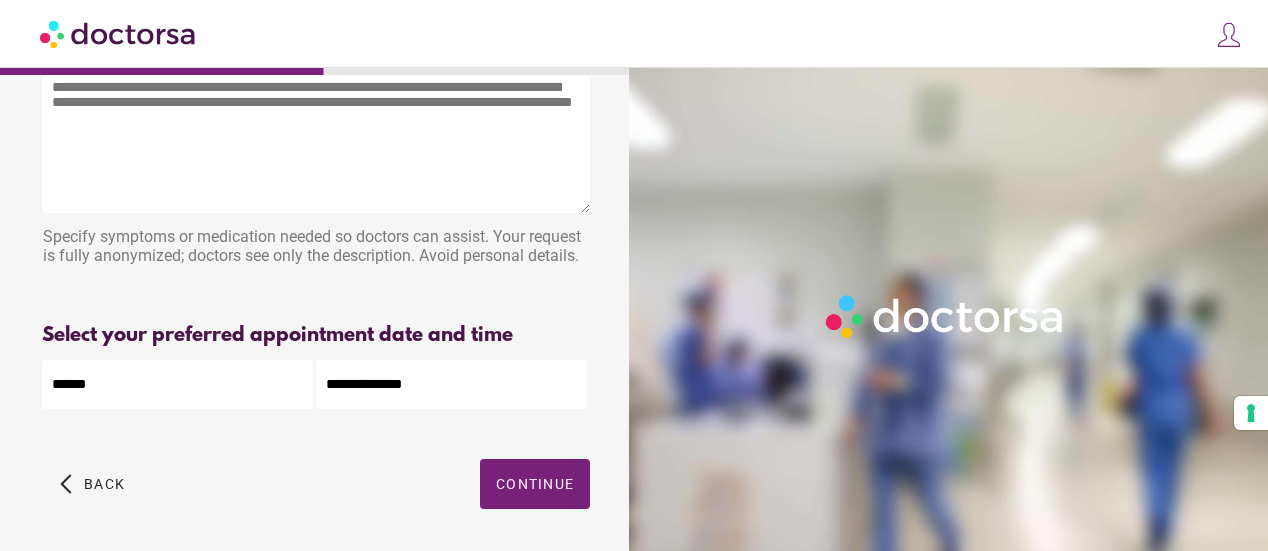scroll, scrollTop: 0, scrollLeft: 0, axis: both 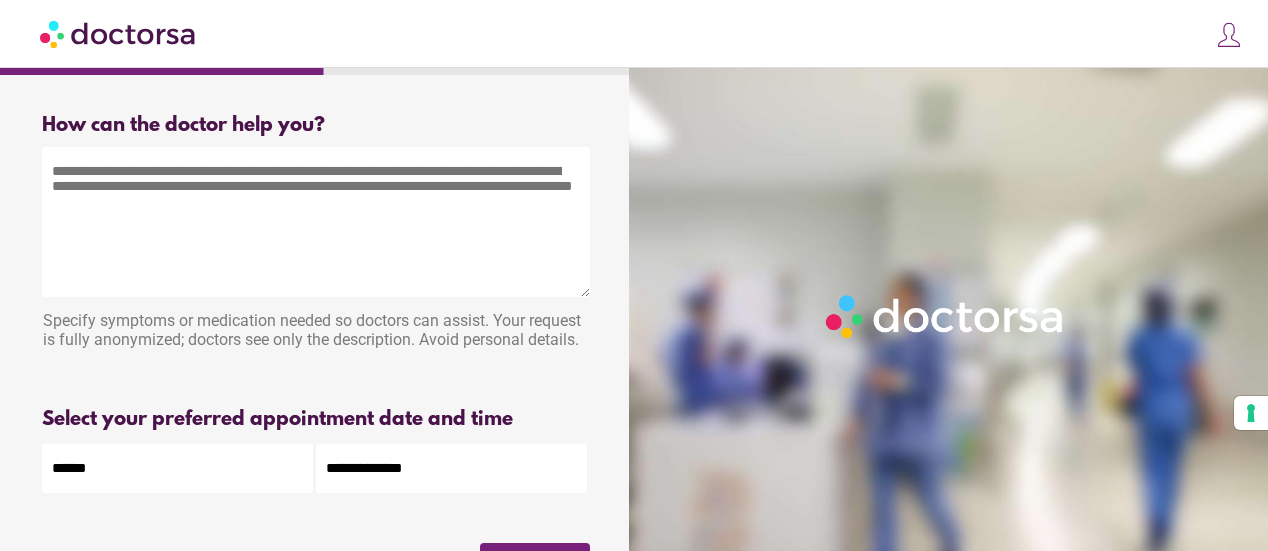 click at bounding box center (316, 222) 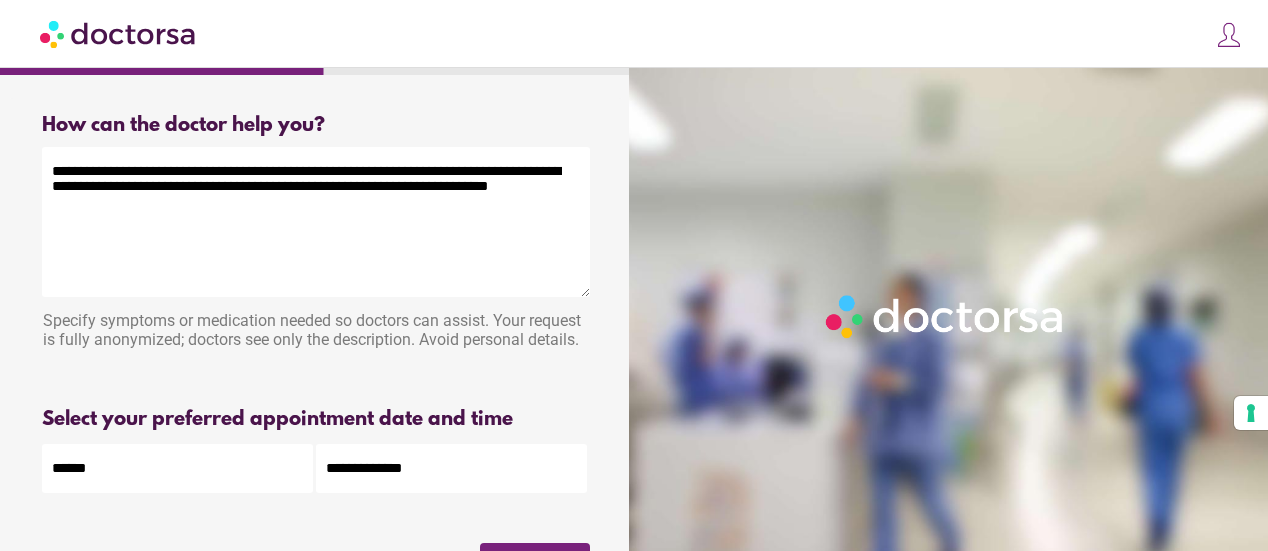 type on "**********" 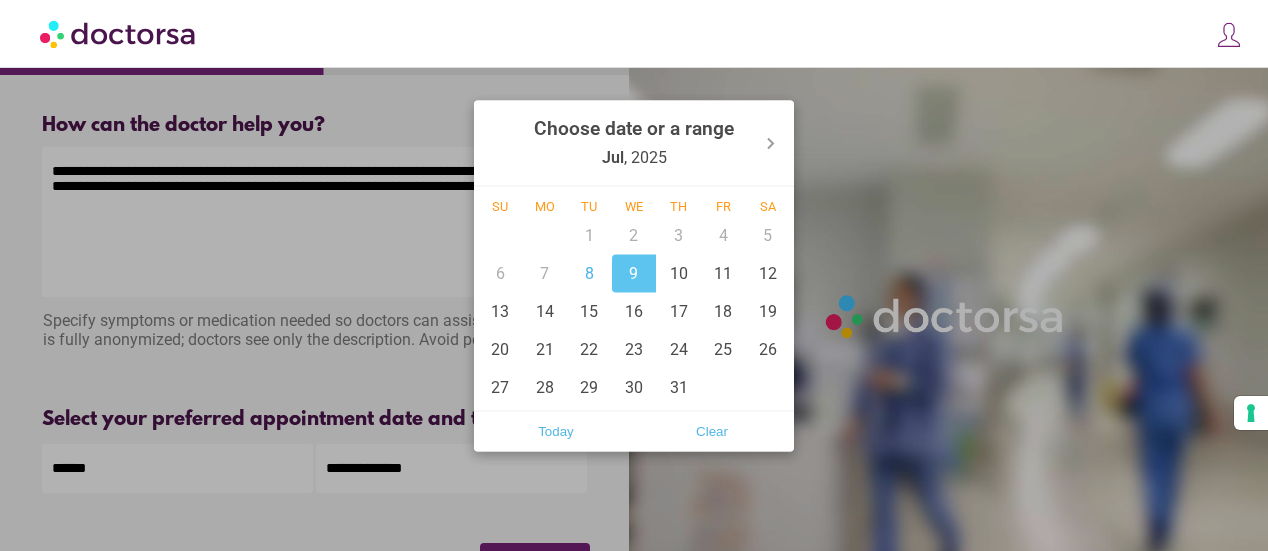 click on "**********" at bounding box center [634, 352] 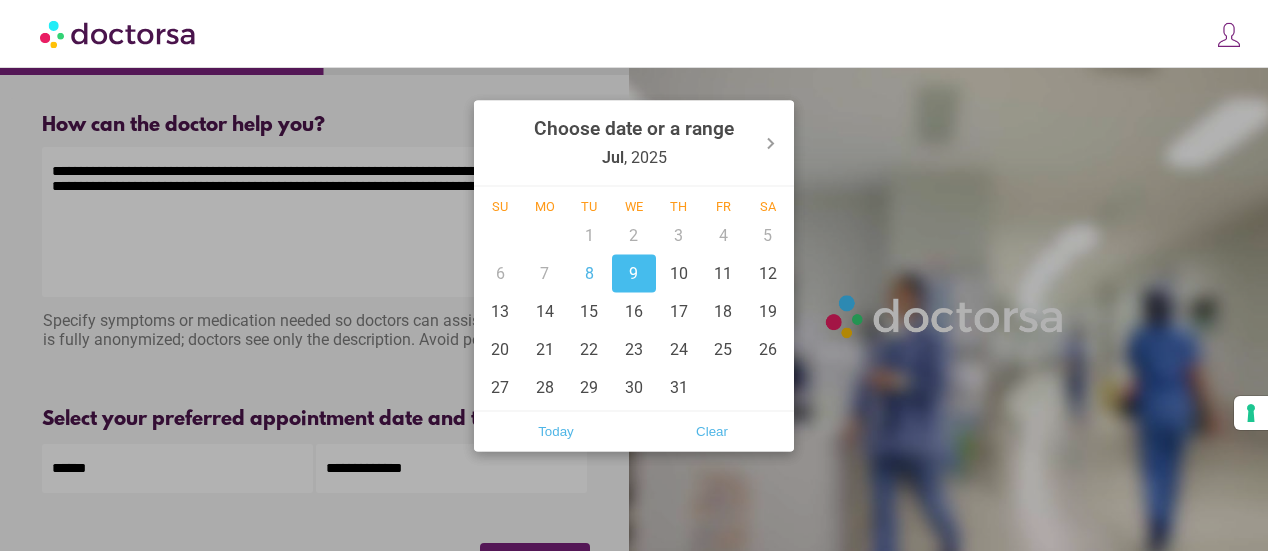 click on "9" at bounding box center (634, 273) 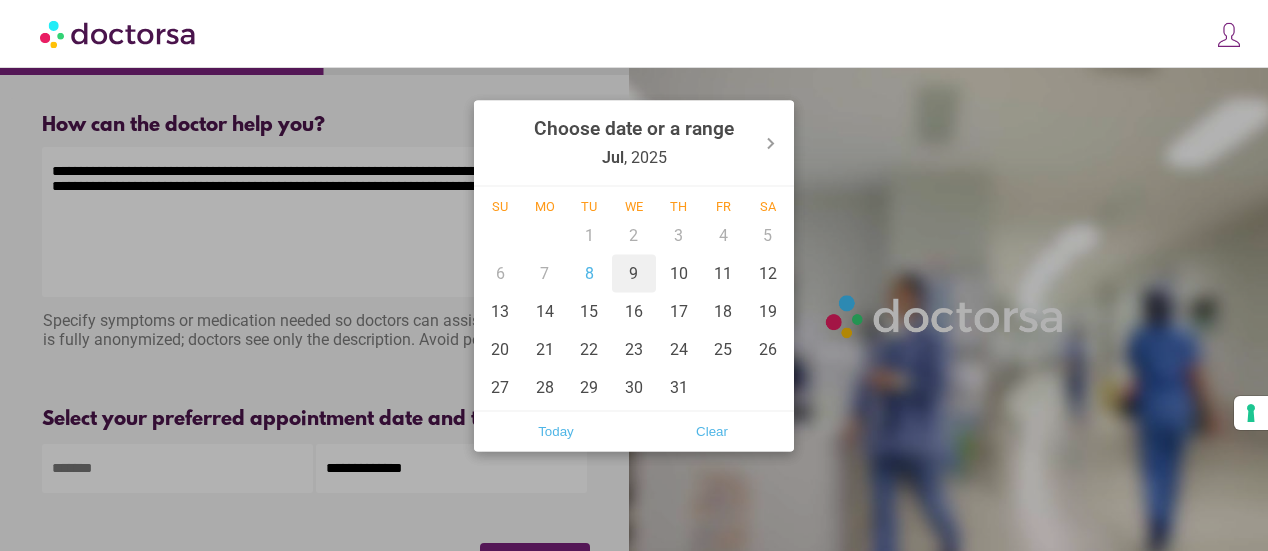 click on "9" at bounding box center (634, 273) 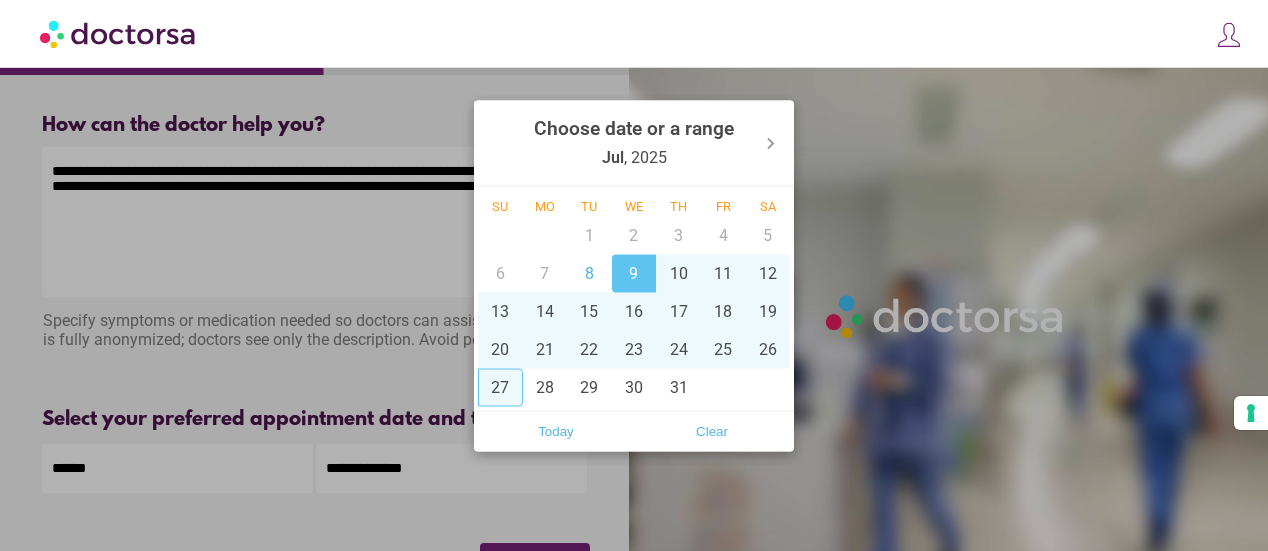 click at bounding box center [634, 275] 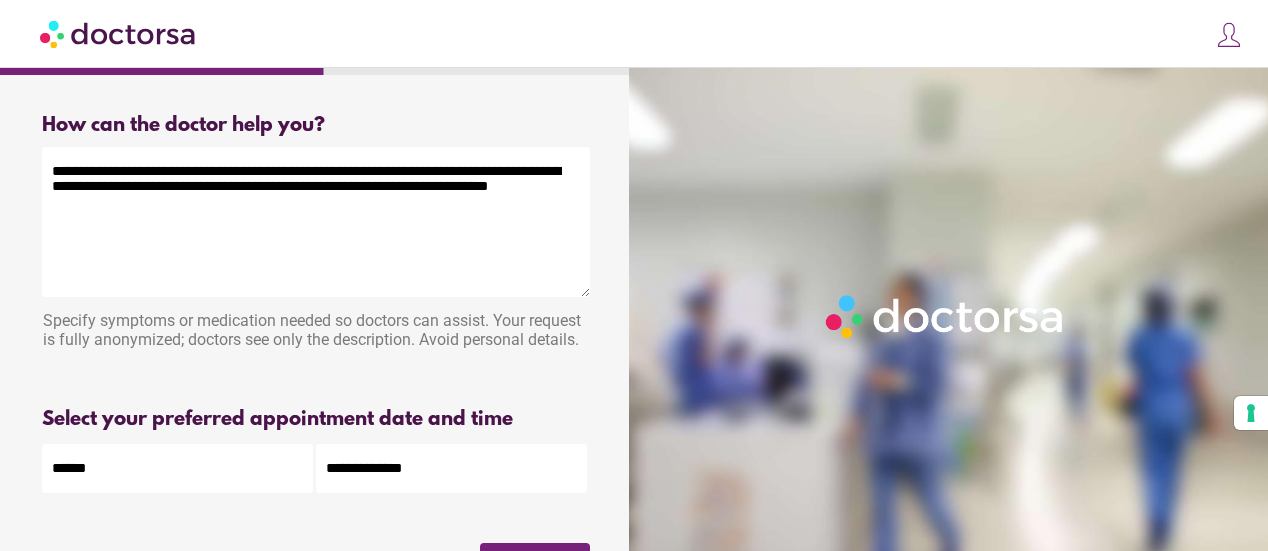 click on "**********" at bounding box center [451, 468] 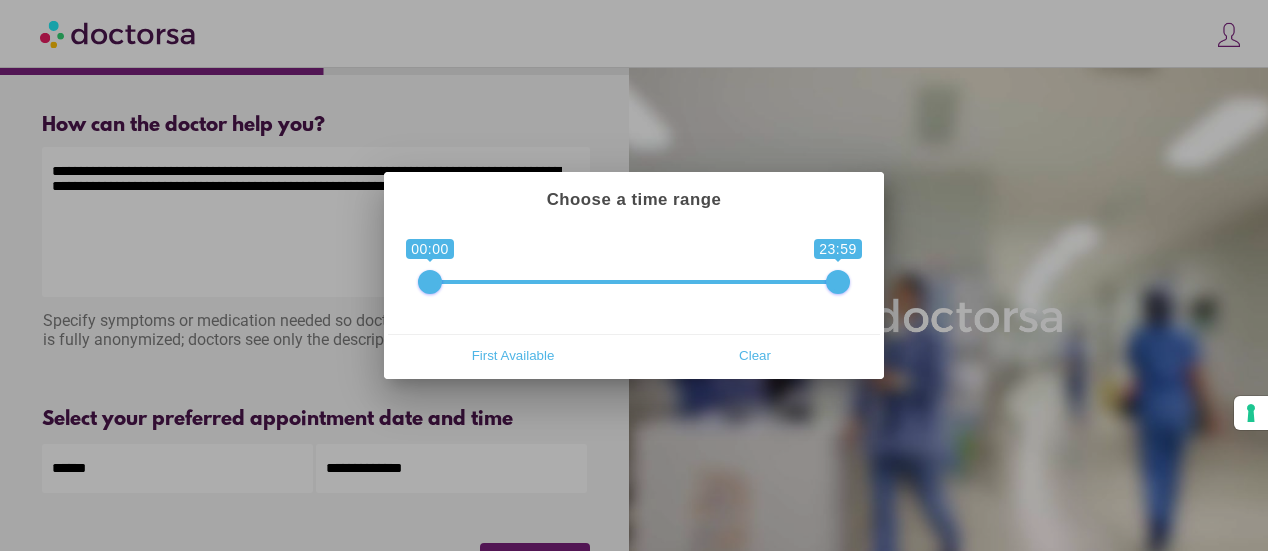 click at bounding box center [430, 282] 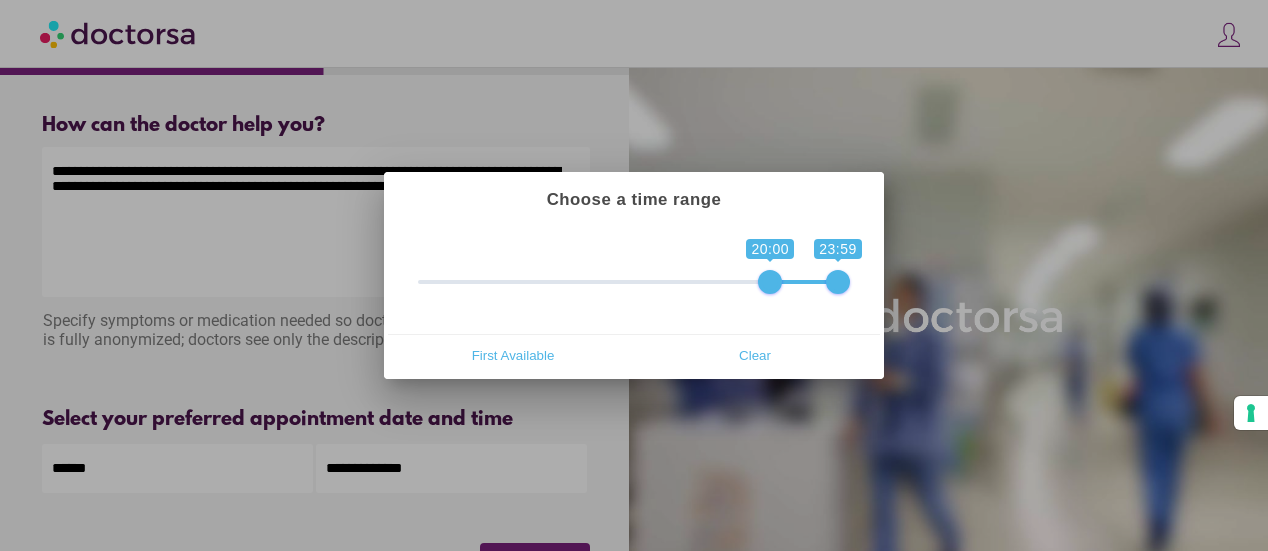 drag, startPoint x: 438, startPoint y: 285, endPoint x: 779, endPoint y: 294, distance: 341.11874 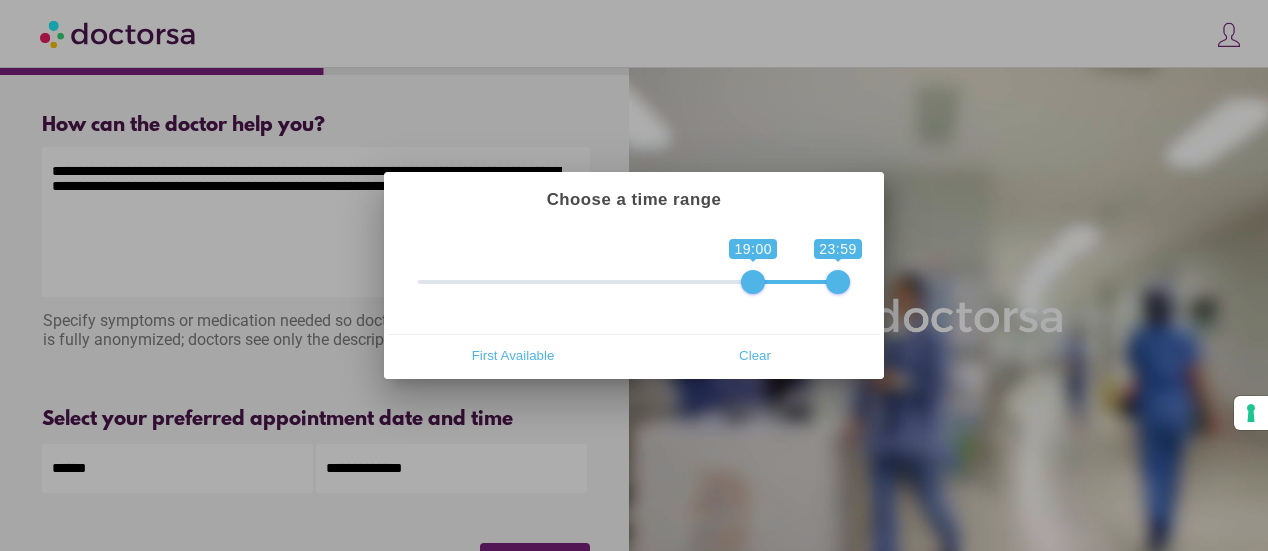 drag, startPoint x: 768, startPoint y: 281, endPoint x: 756, endPoint y: 282, distance: 12.0415945 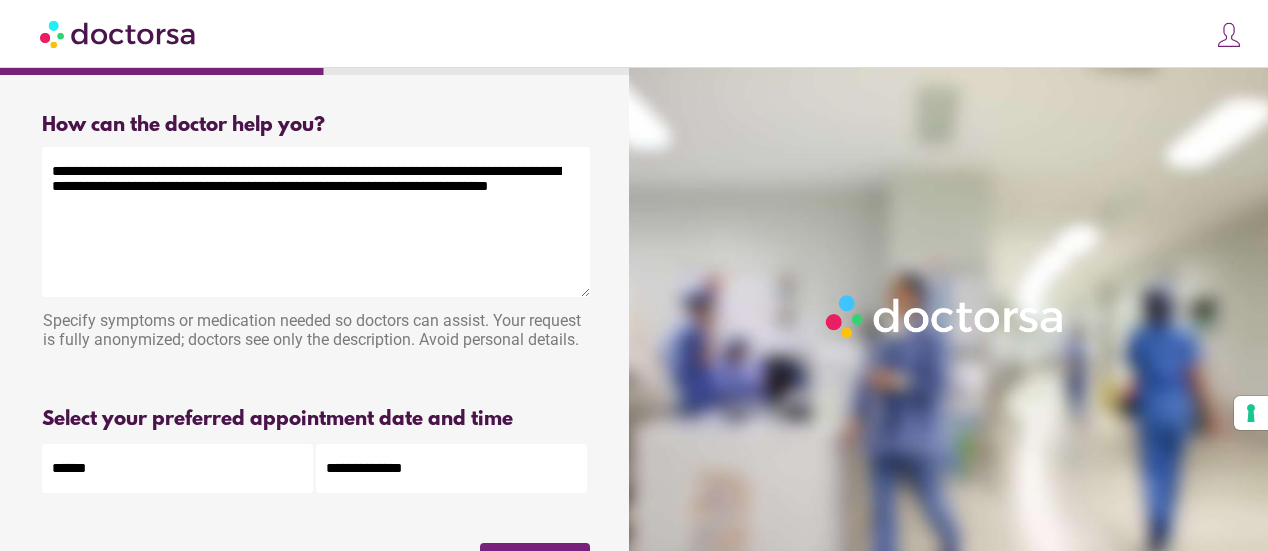 scroll, scrollTop: 157, scrollLeft: 0, axis: vertical 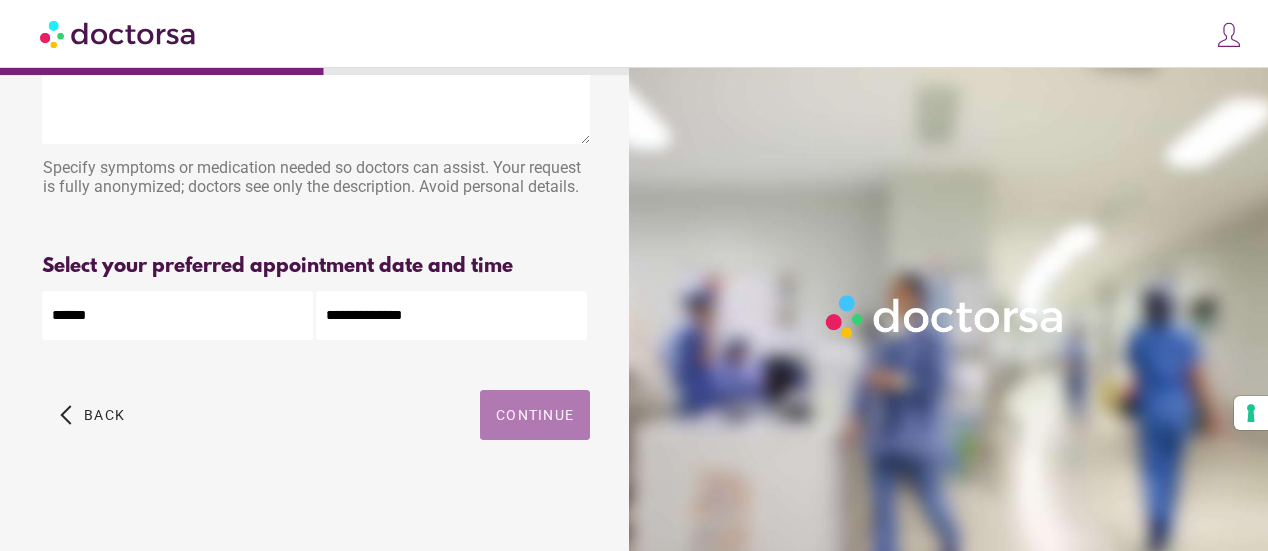 click at bounding box center (535, 415) 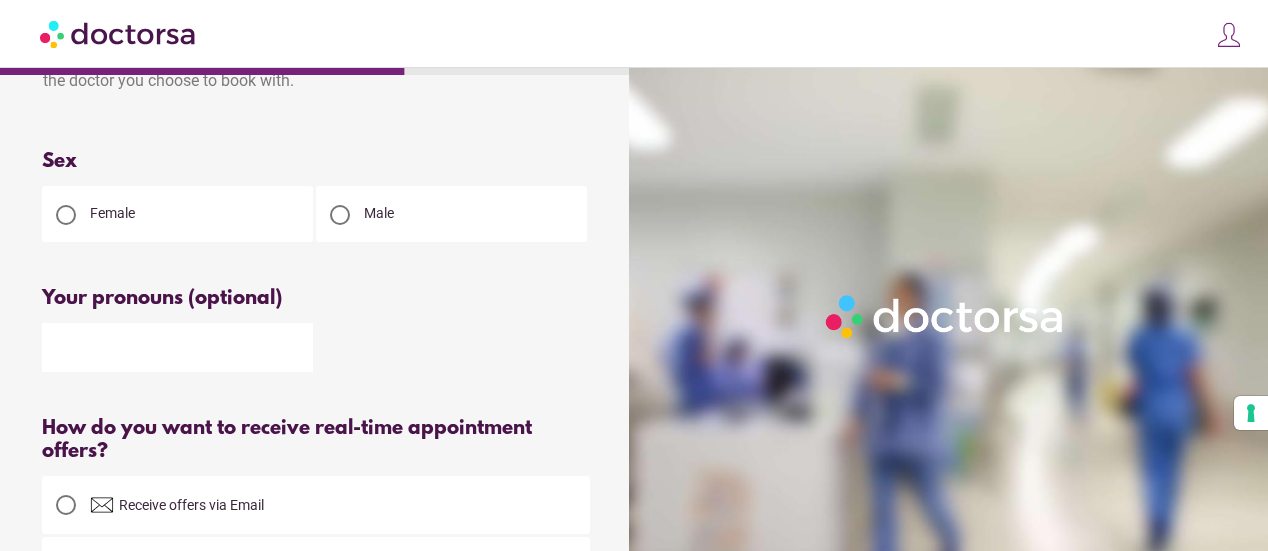 scroll, scrollTop: 0, scrollLeft: 0, axis: both 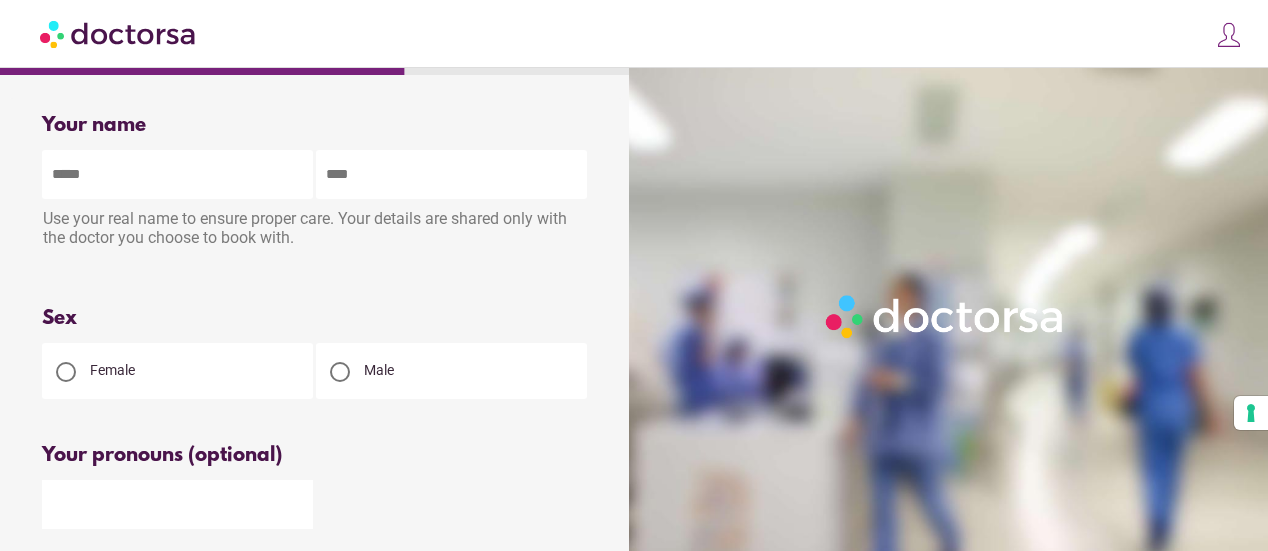 click at bounding box center [177, 174] 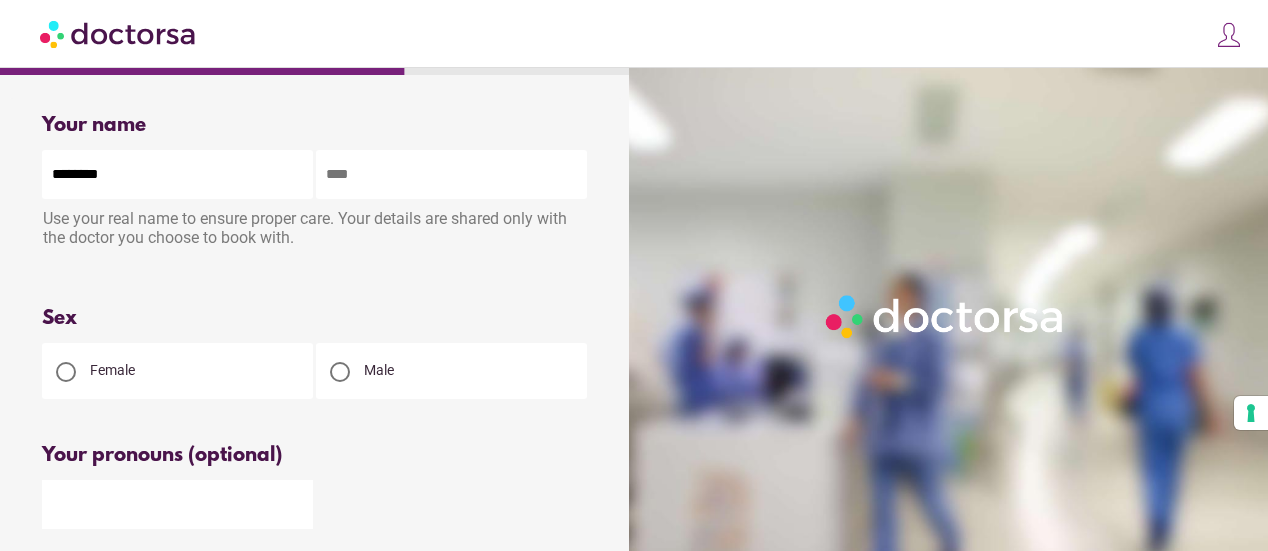 type on "*******" 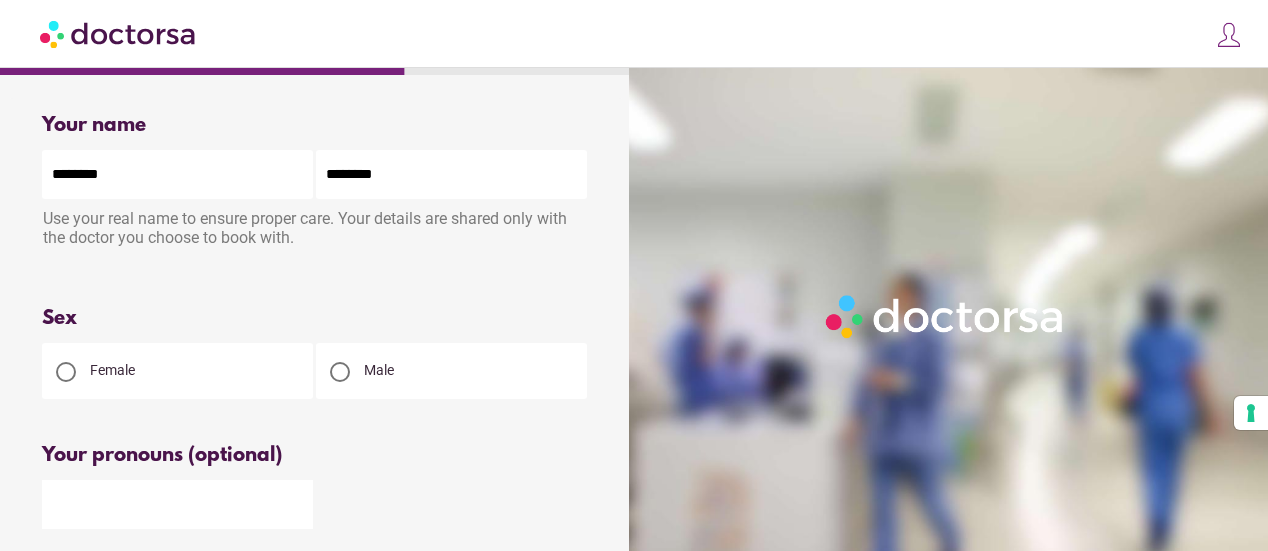 type on "********" 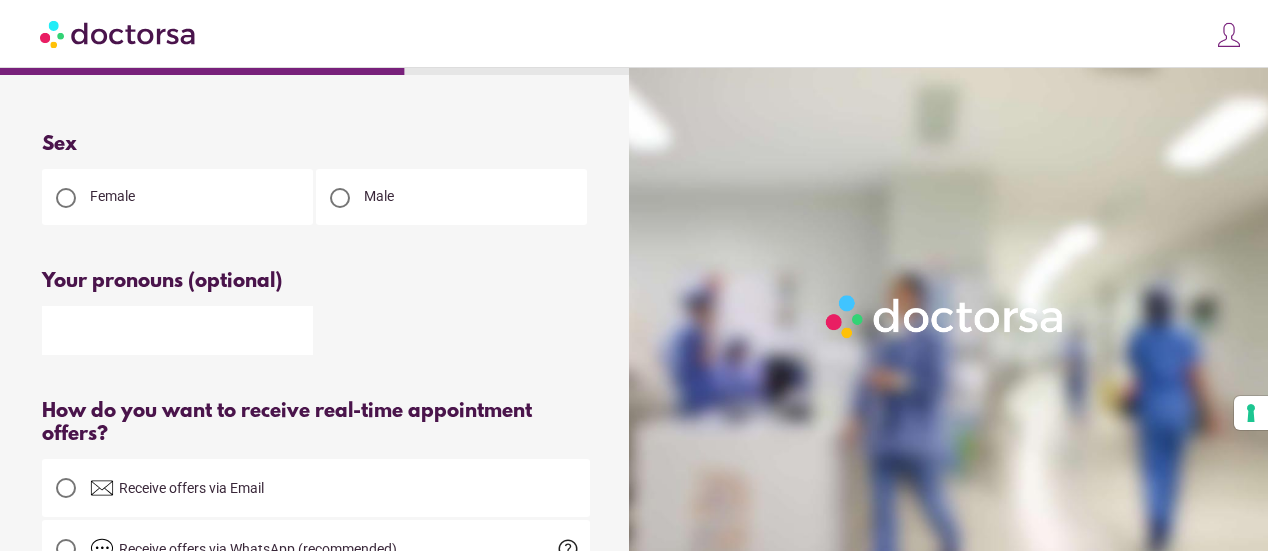 scroll, scrollTop: 157, scrollLeft: 0, axis: vertical 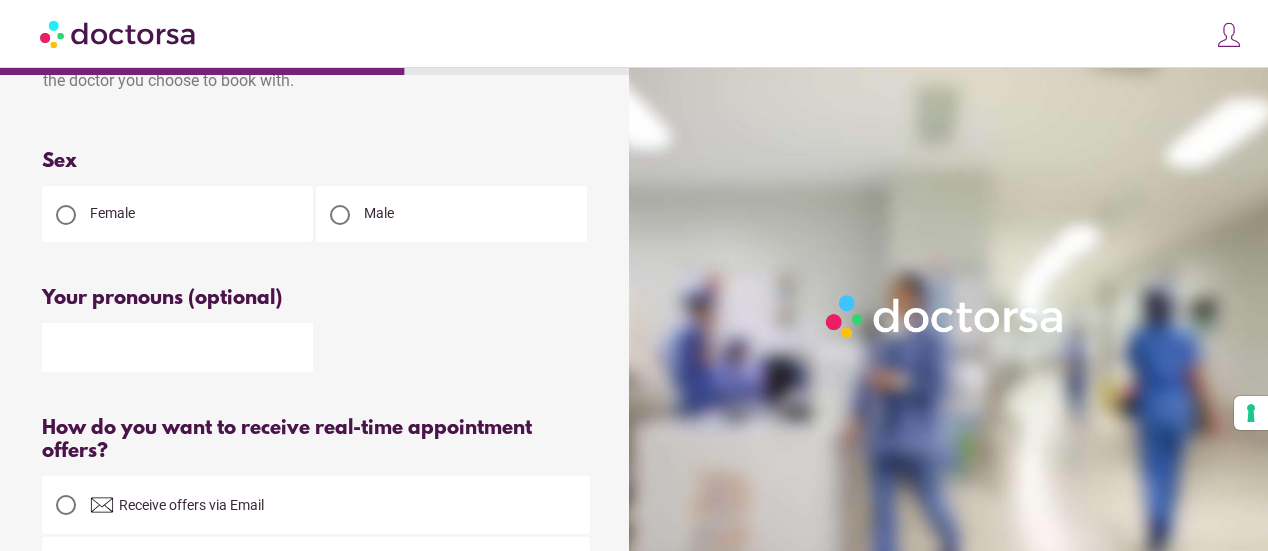 click at bounding box center [177, 347] 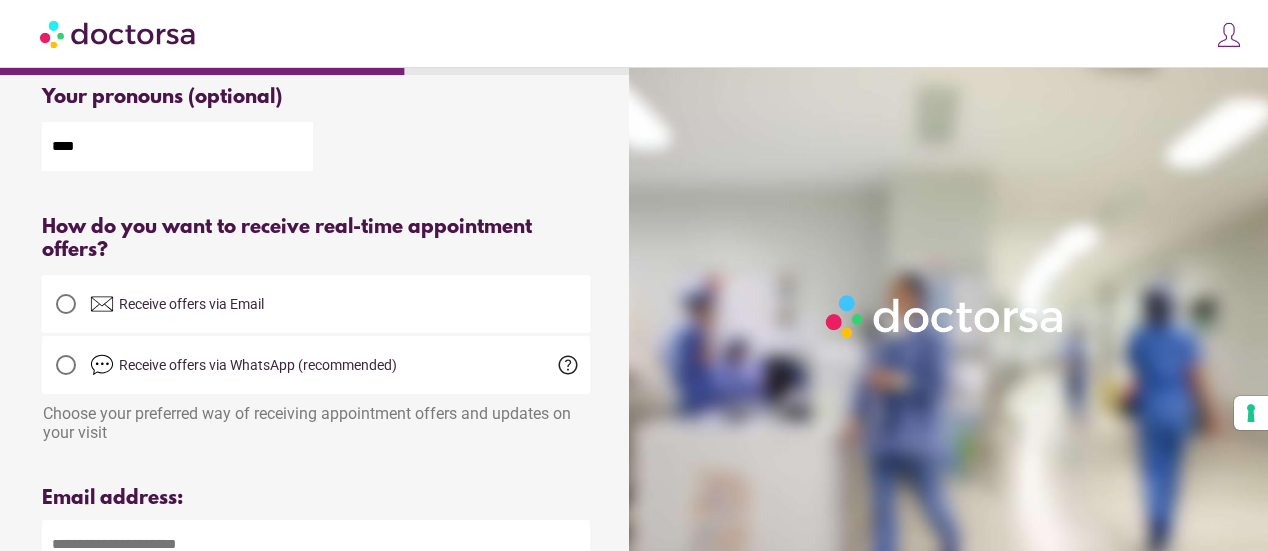 scroll, scrollTop: 359, scrollLeft: 0, axis: vertical 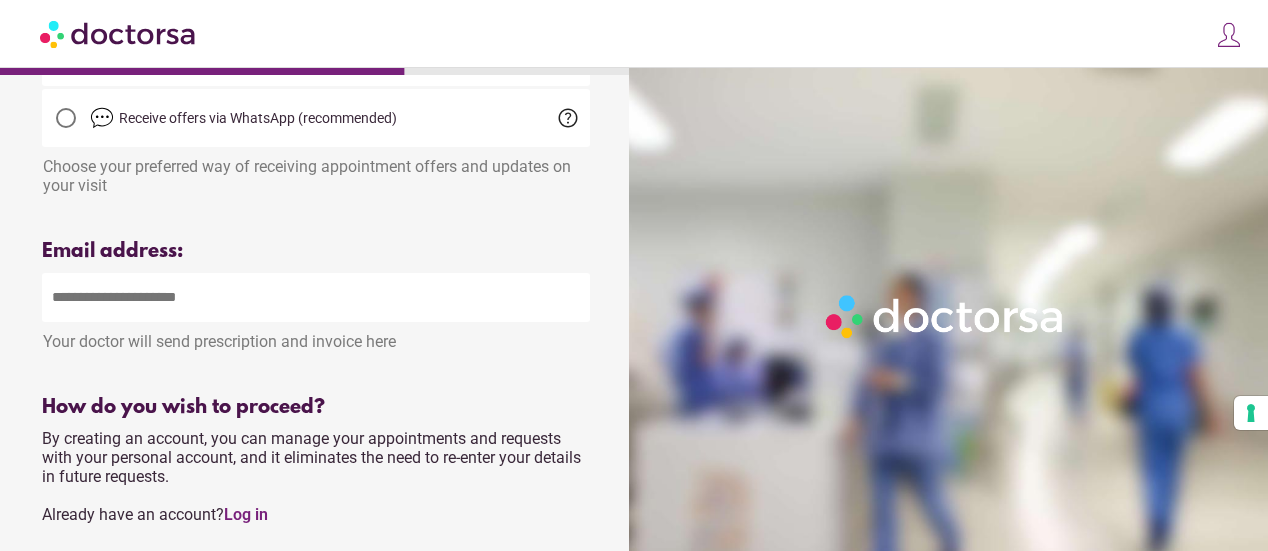 type on "****" 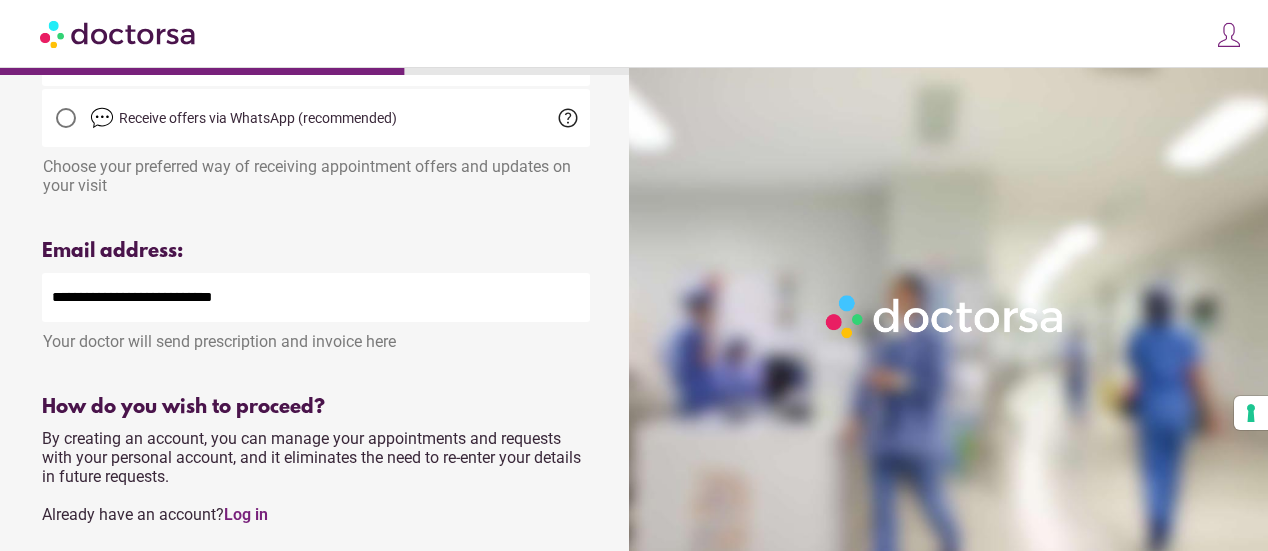 type on "**********" 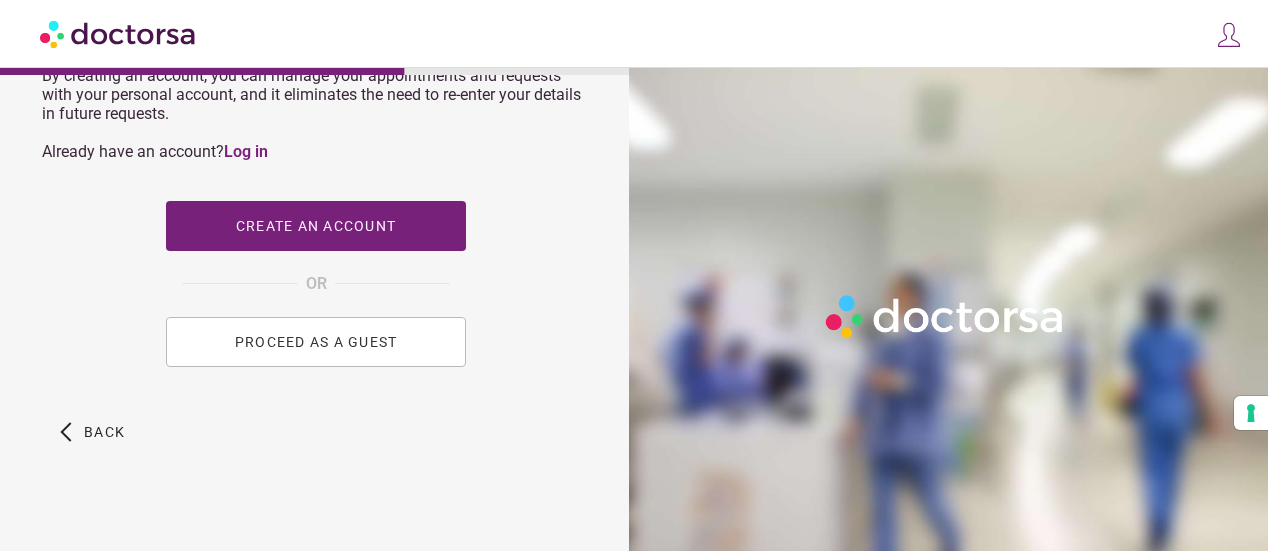 scroll, scrollTop: 996, scrollLeft: 0, axis: vertical 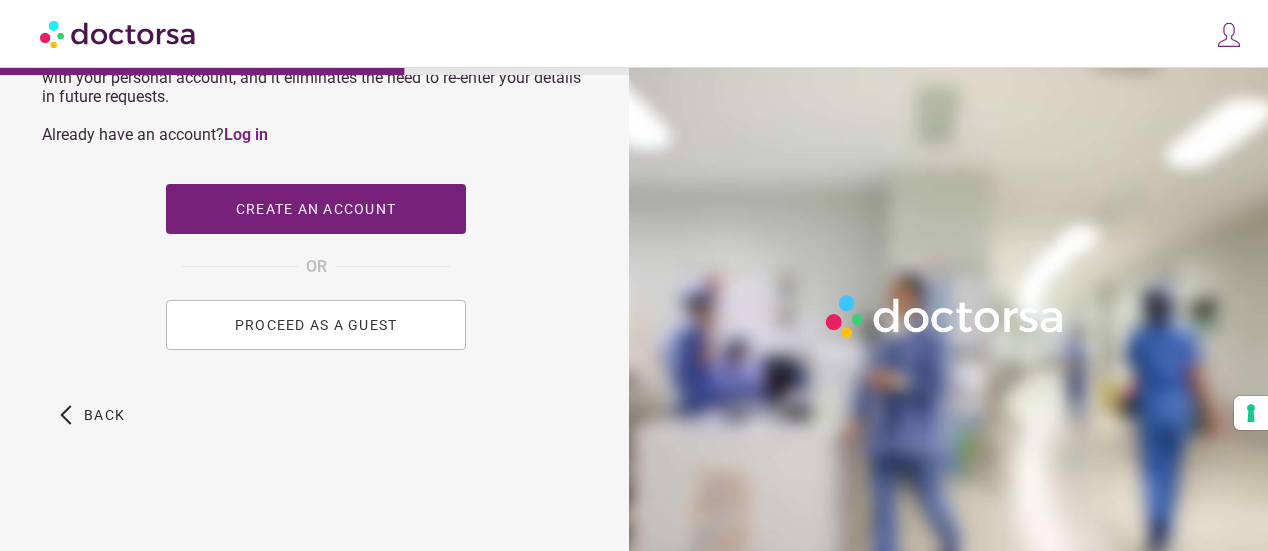 click on "PROCEED AS A GUEST" at bounding box center (316, 325) 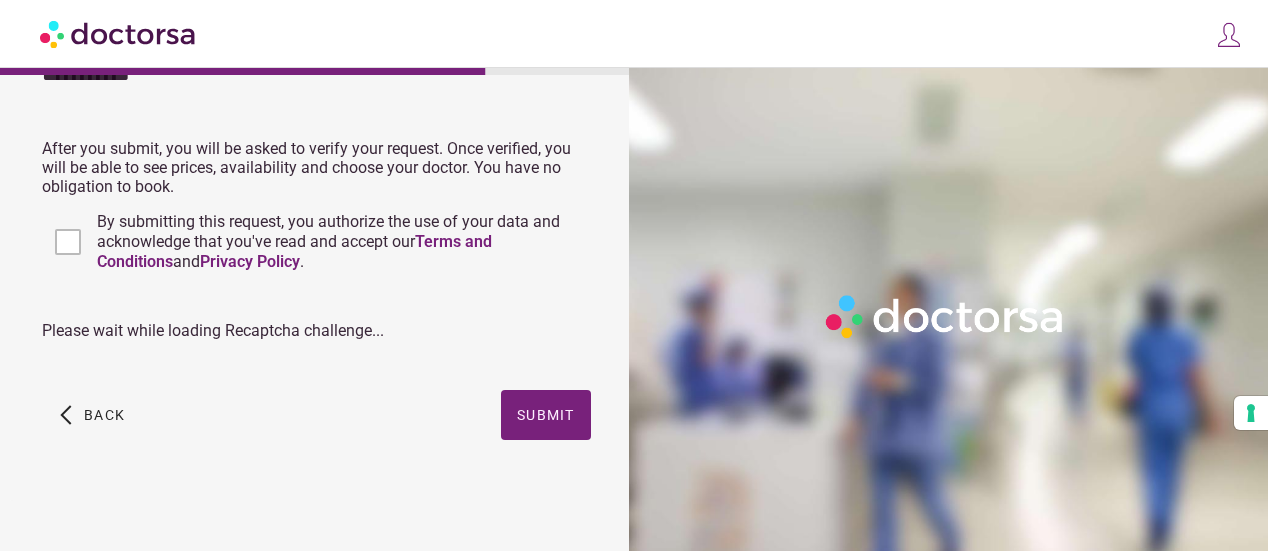 scroll, scrollTop: 0, scrollLeft: 0, axis: both 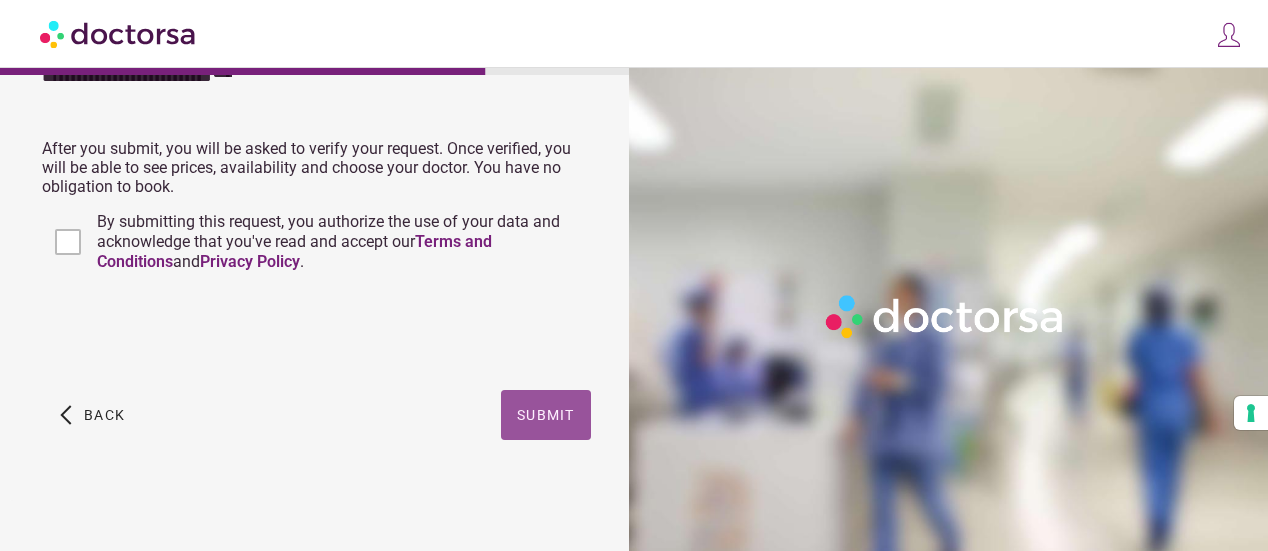 click on "Submit" at bounding box center [546, 415] 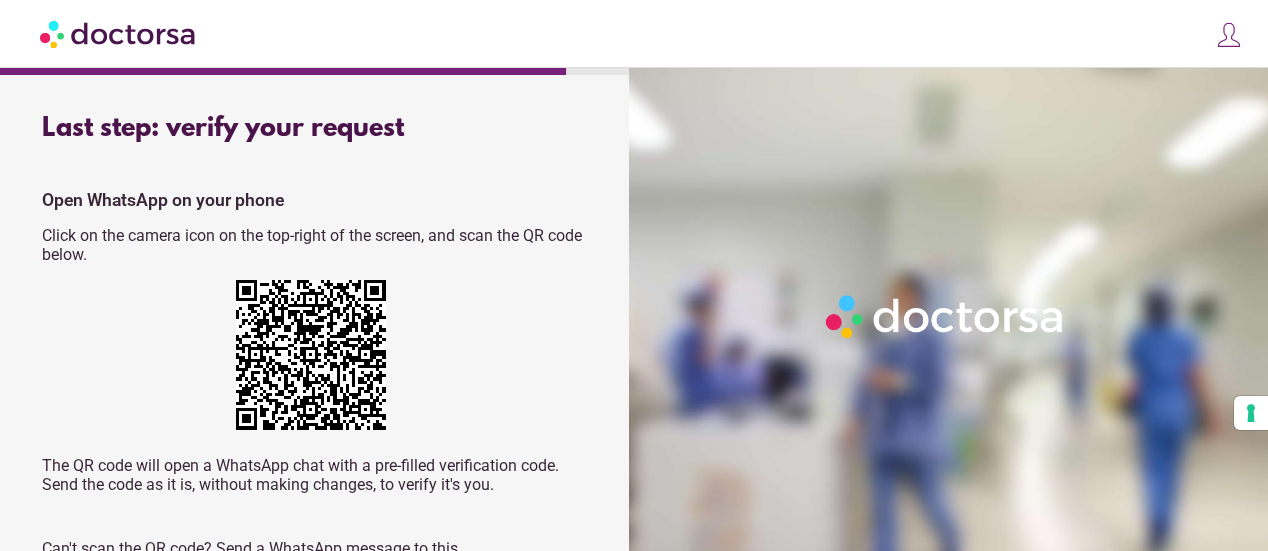 scroll, scrollTop: 0, scrollLeft: 0, axis: both 